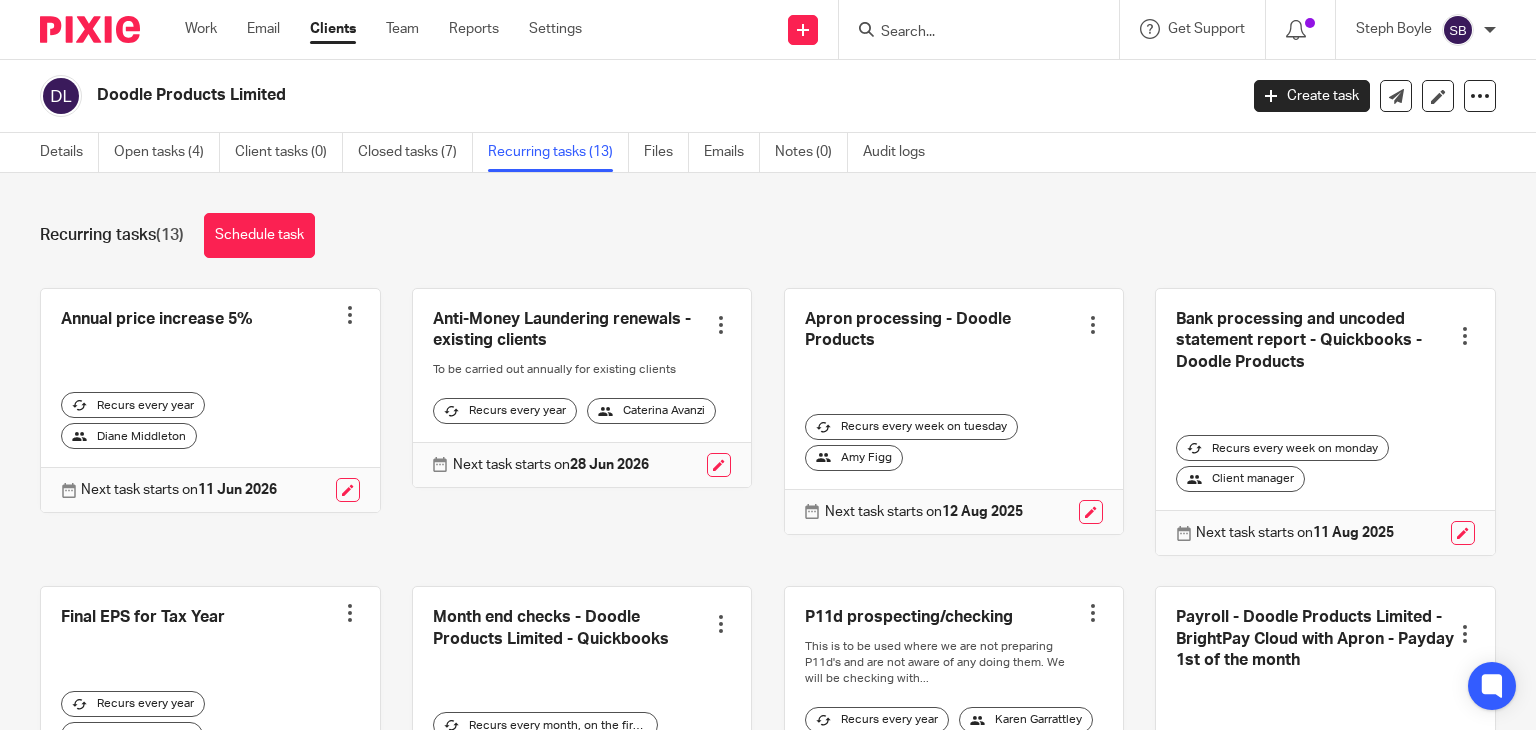 scroll, scrollTop: 0, scrollLeft: 0, axis: both 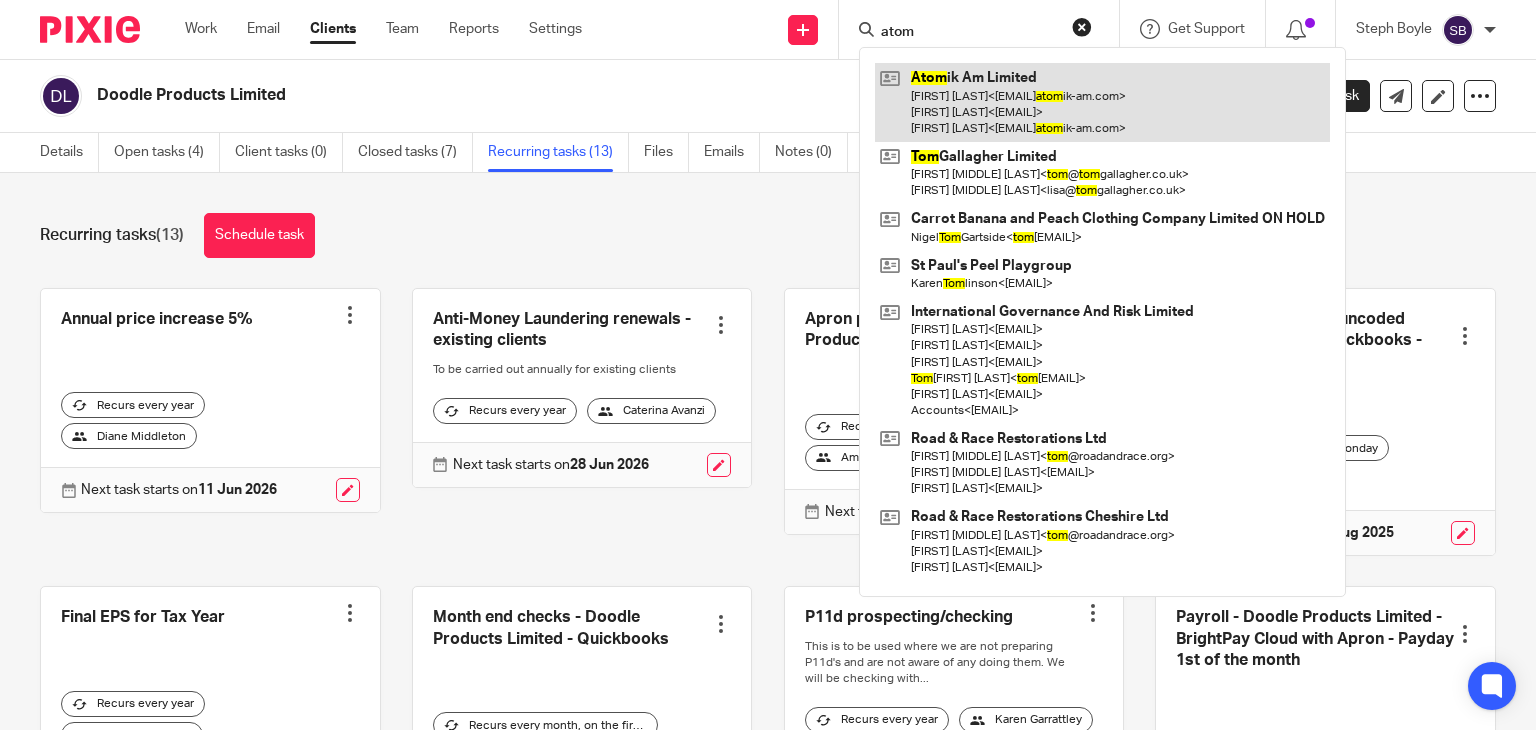 type on "atom" 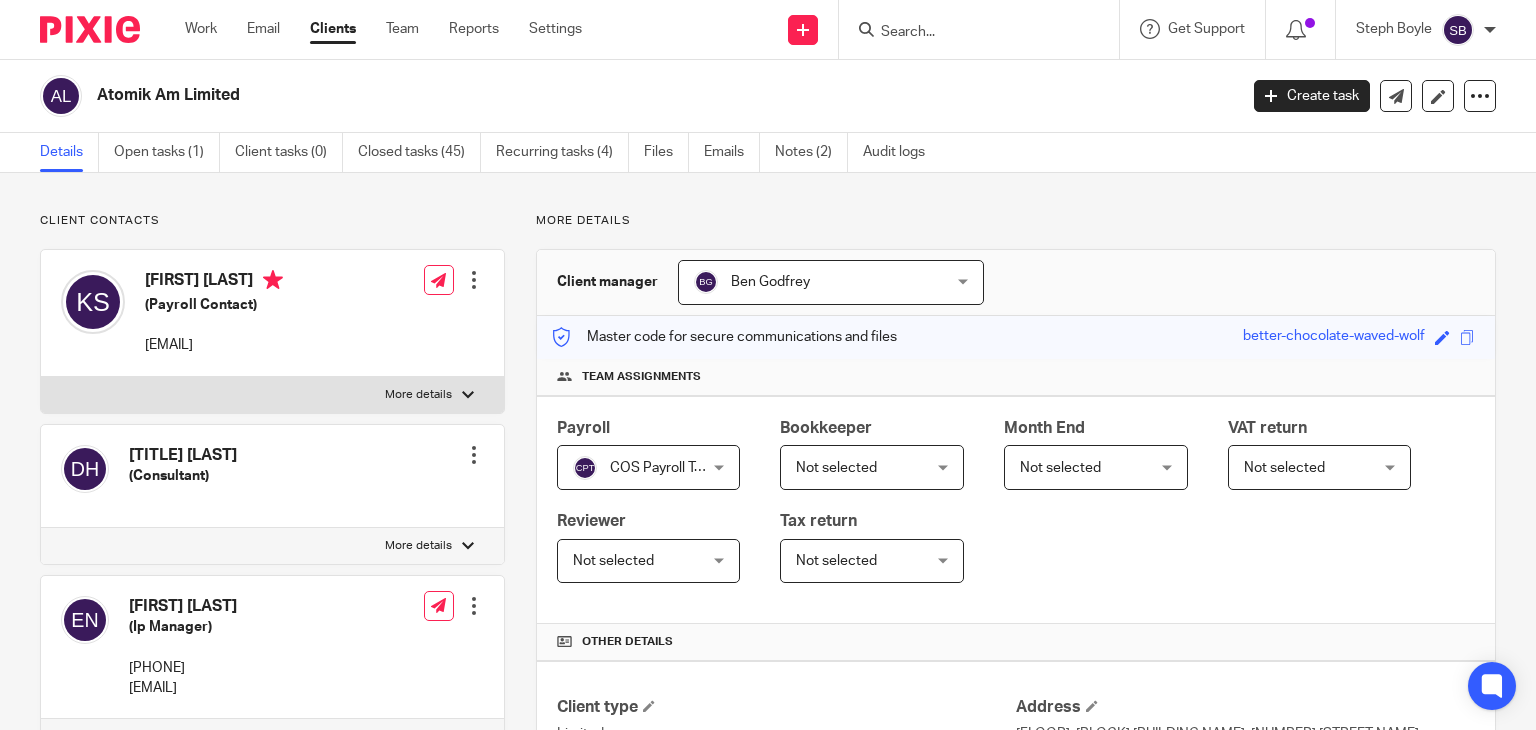 scroll, scrollTop: 0, scrollLeft: 0, axis: both 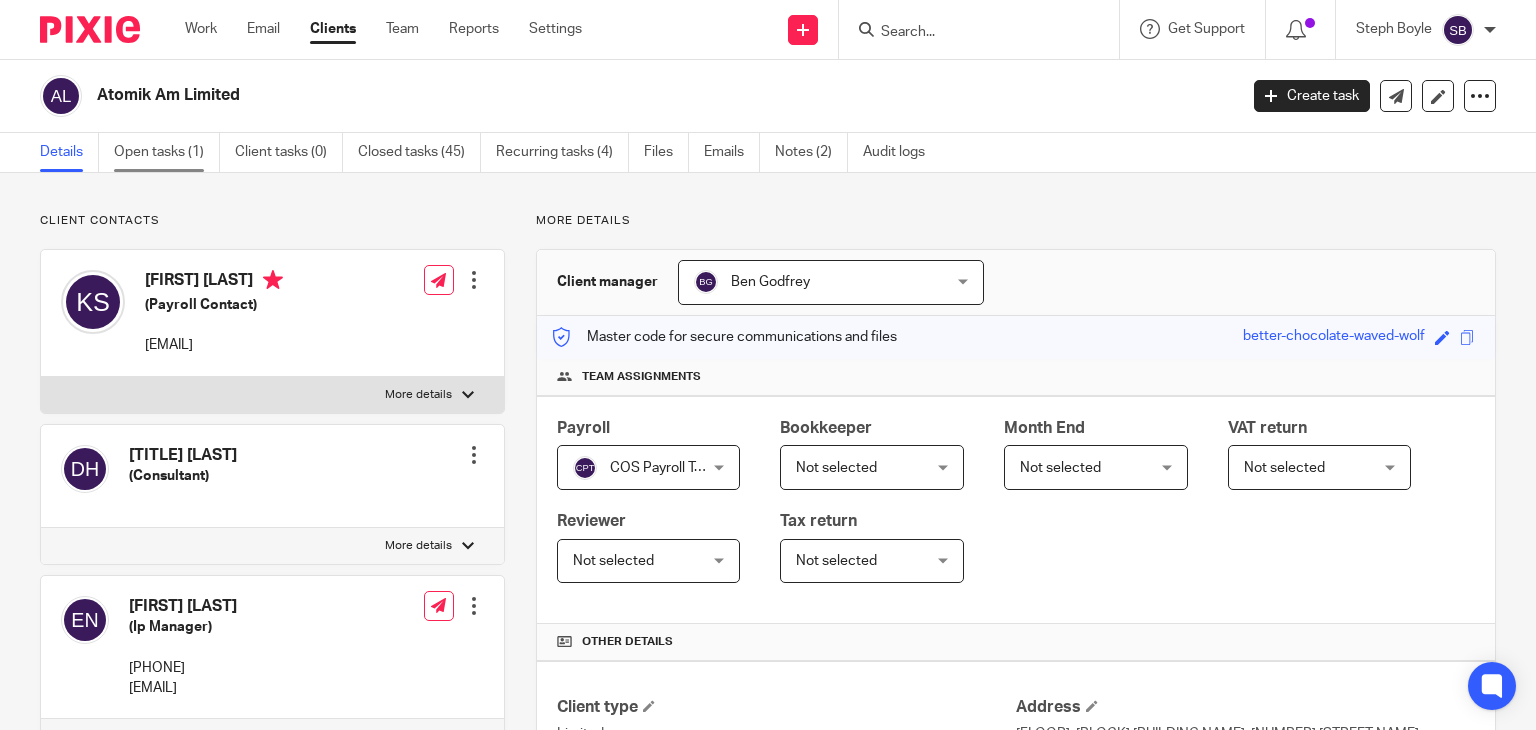 click on "Open tasks (1)" at bounding box center (167, 152) 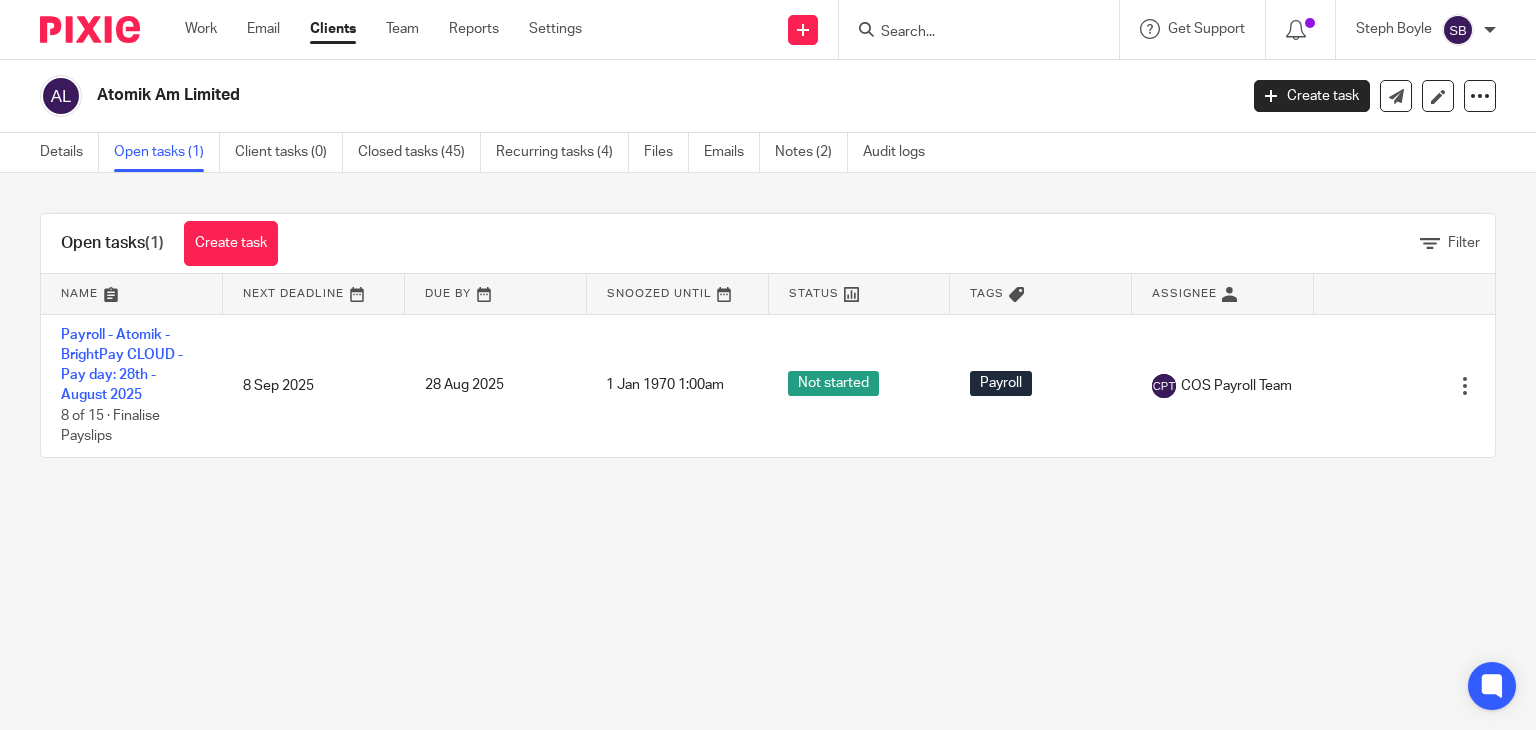 scroll, scrollTop: 0, scrollLeft: 0, axis: both 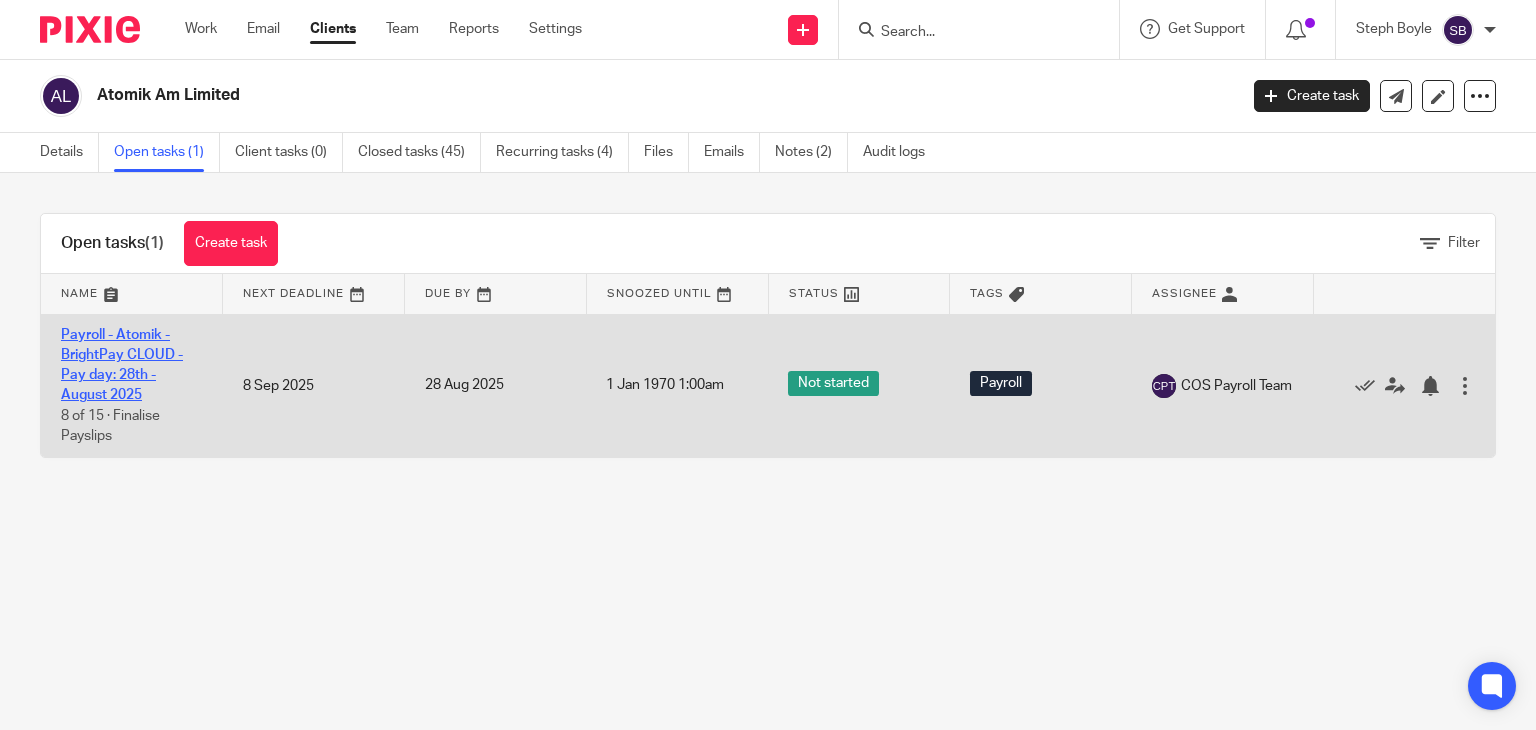 click on "Payroll - Atomik - BrightPay CLOUD - Pay day: 28th - August 2025" at bounding box center (122, 365) 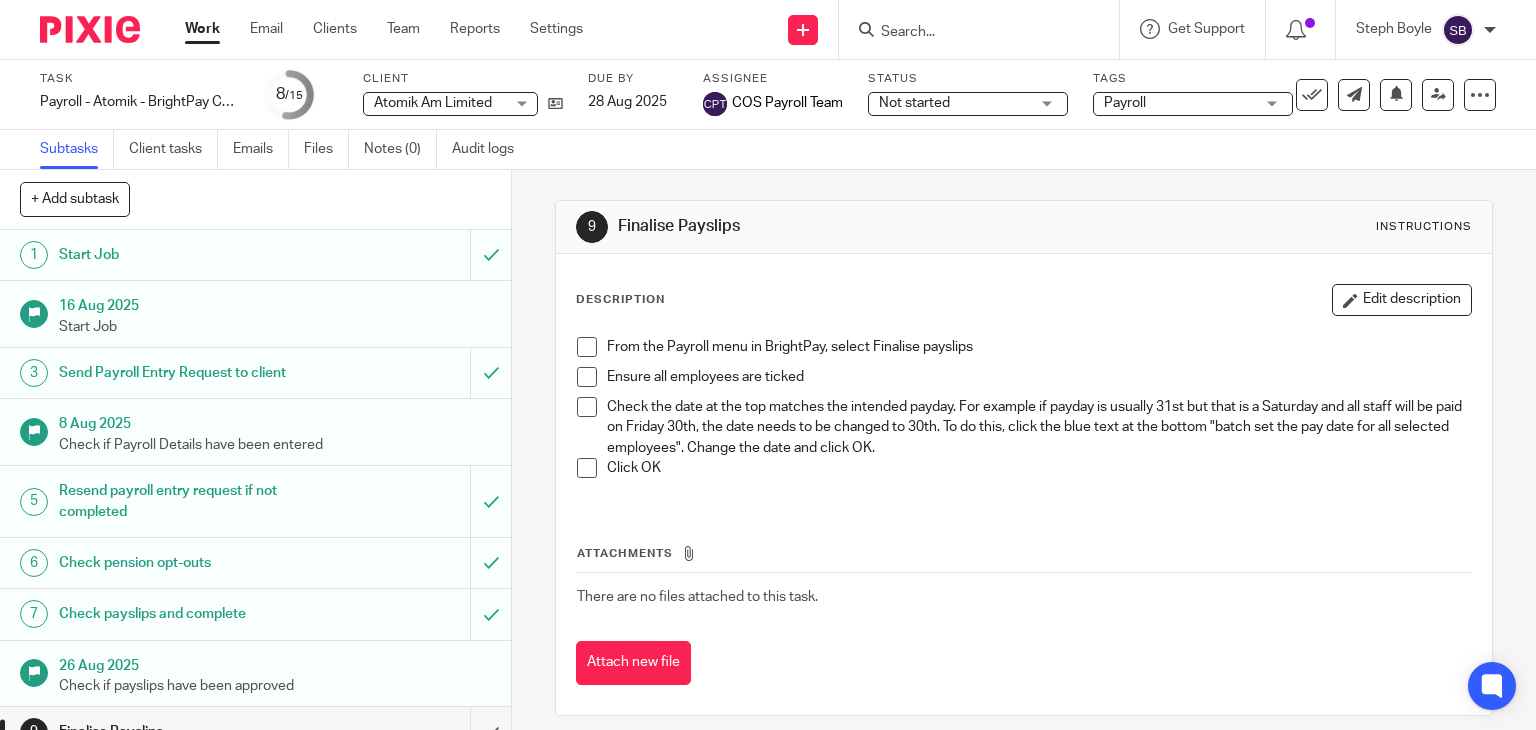 scroll, scrollTop: 0, scrollLeft: 0, axis: both 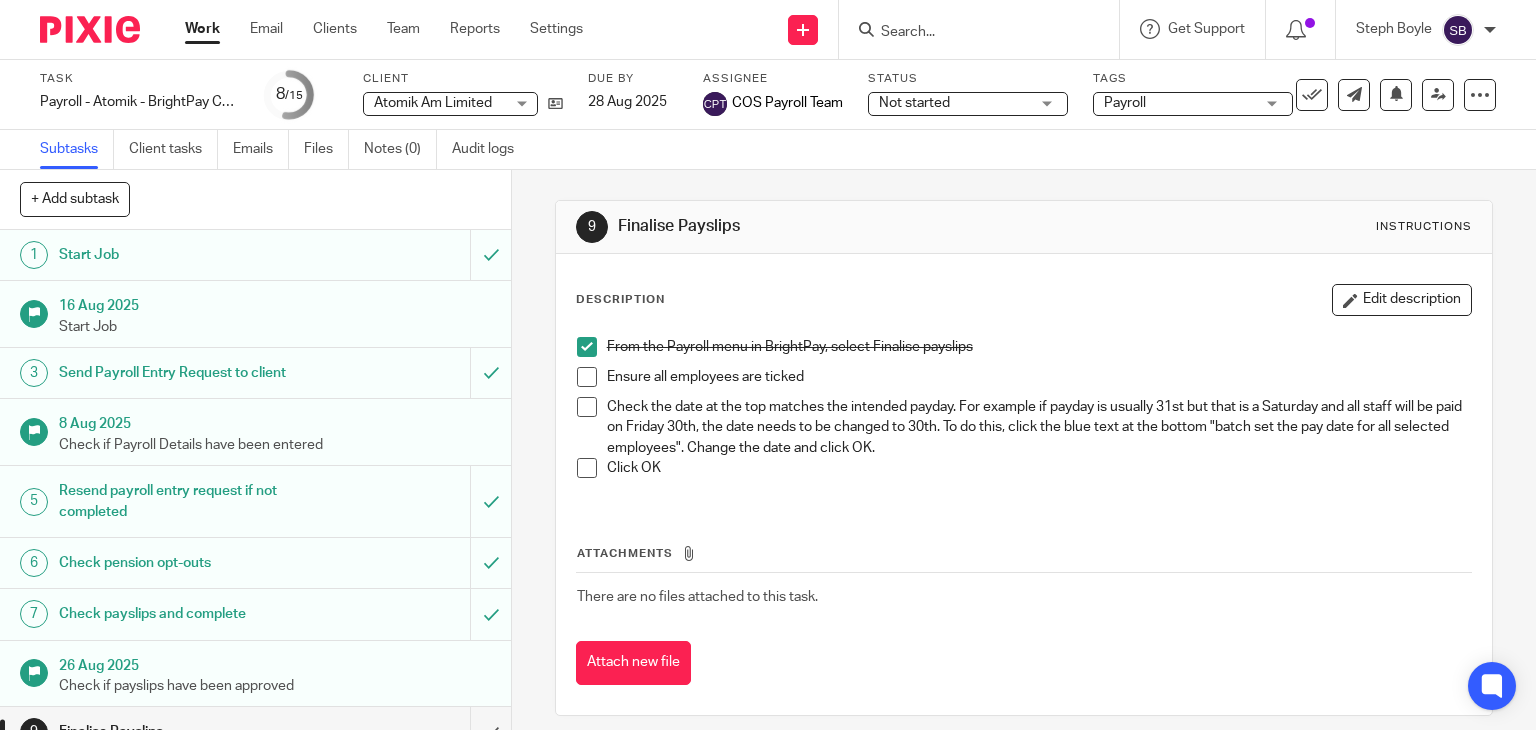 click at bounding box center (587, 377) 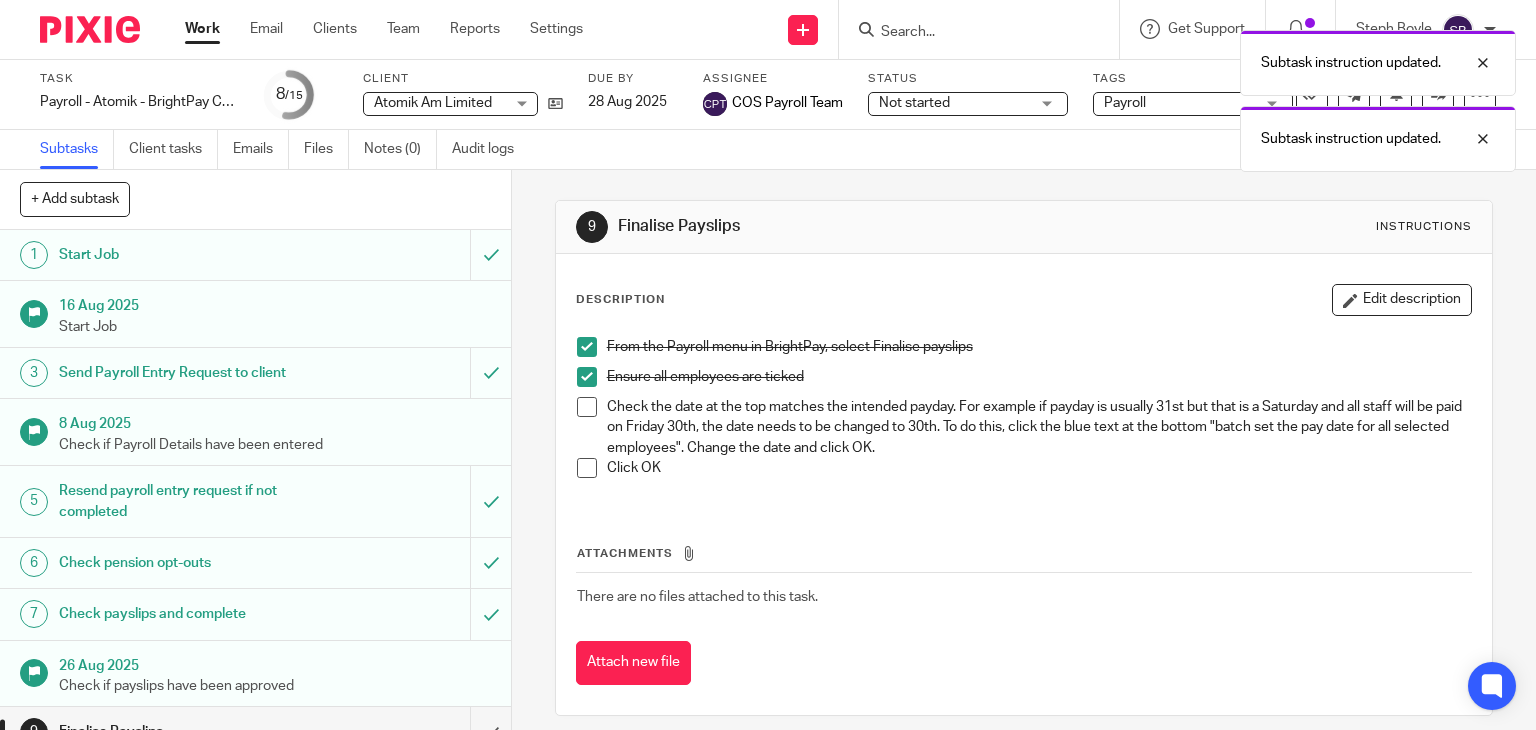 click at bounding box center (587, 407) 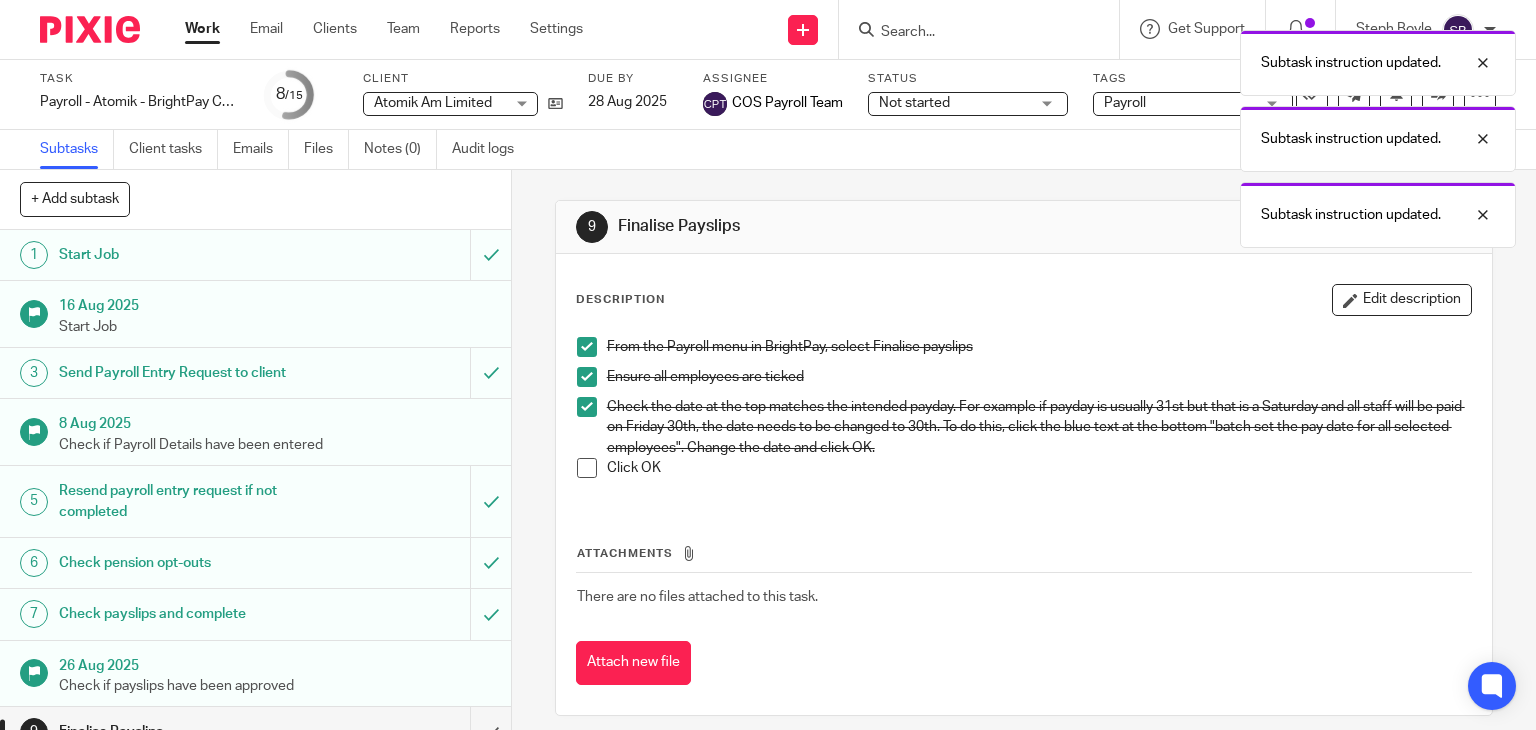 click at bounding box center (587, 468) 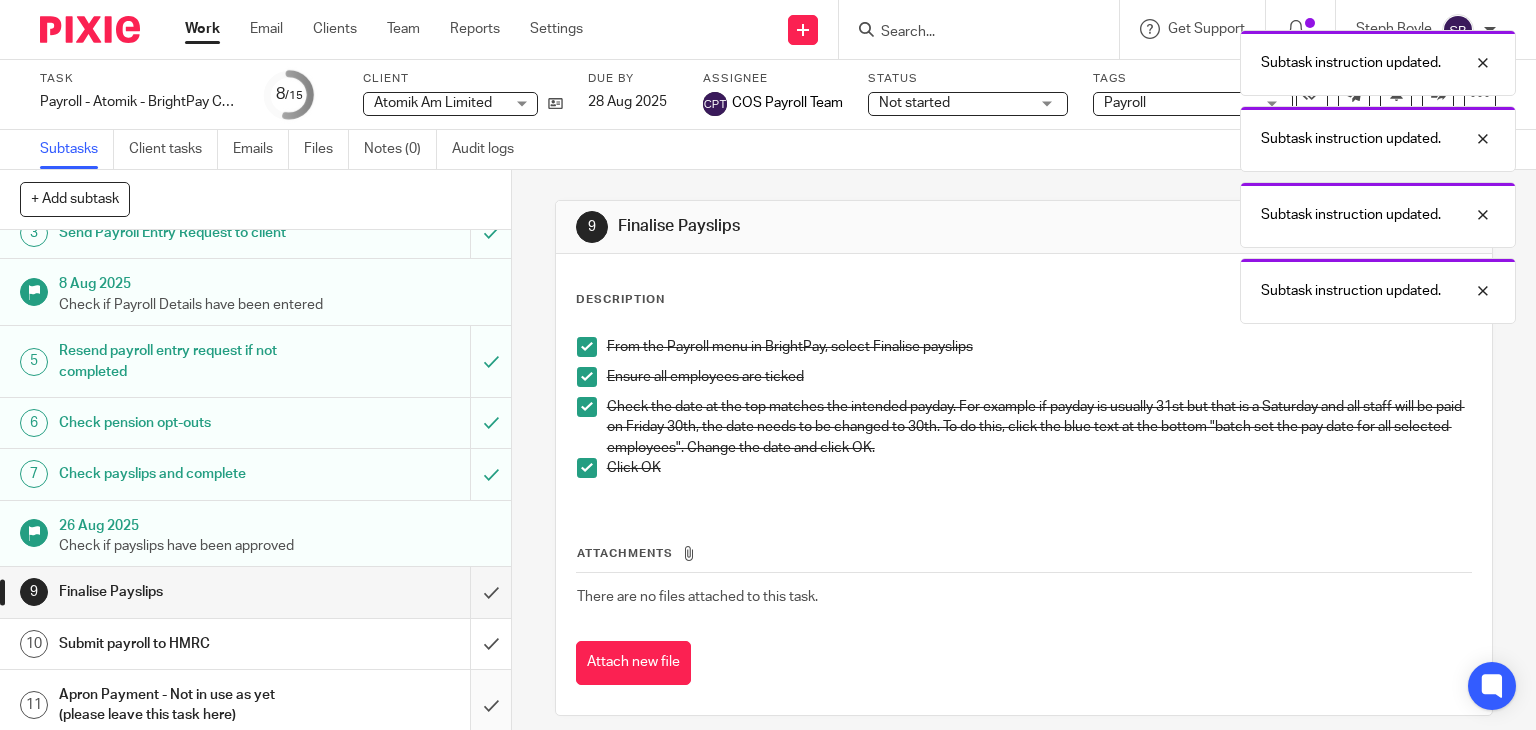 scroll, scrollTop: 369, scrollLeft: 0, axis: vertical 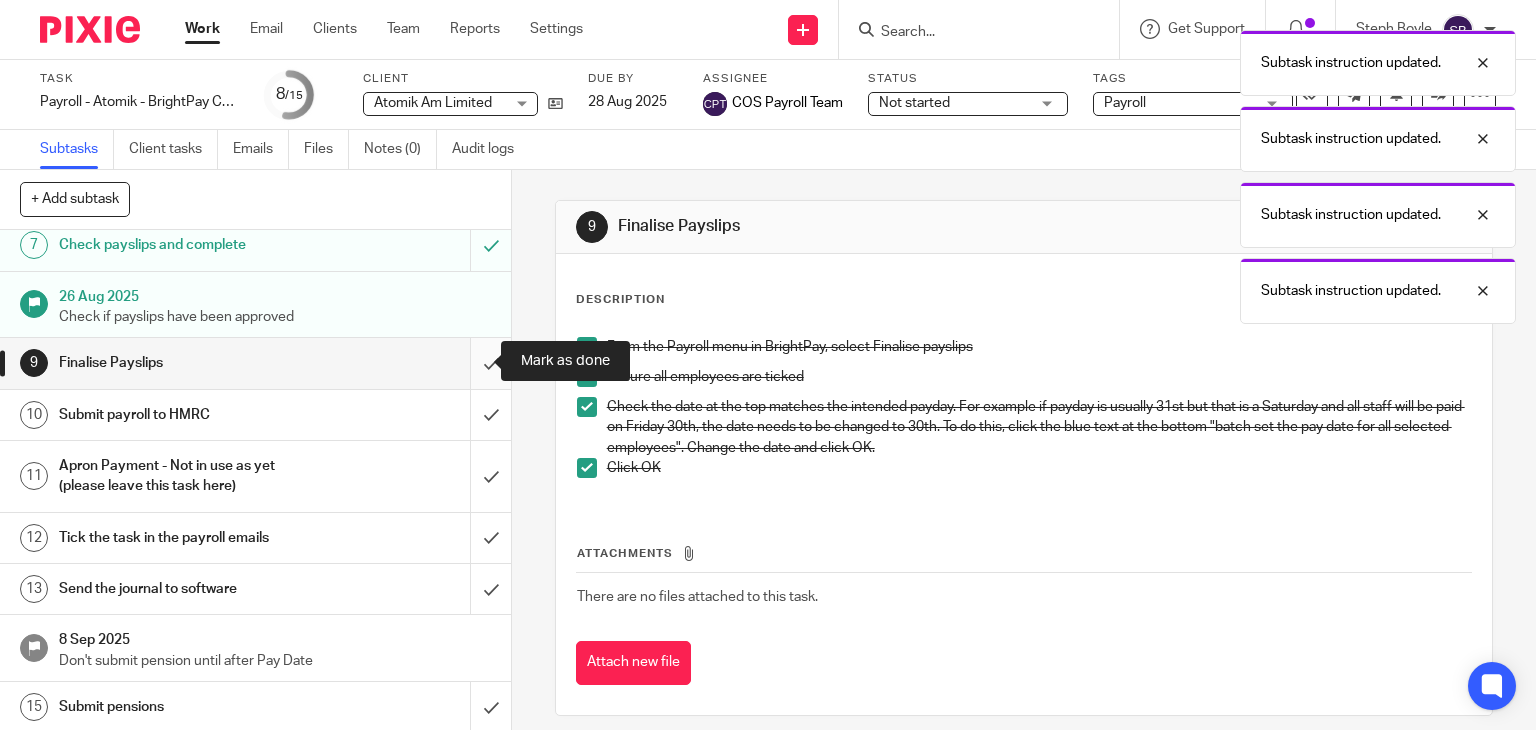 click at bounding box center [255, 363] 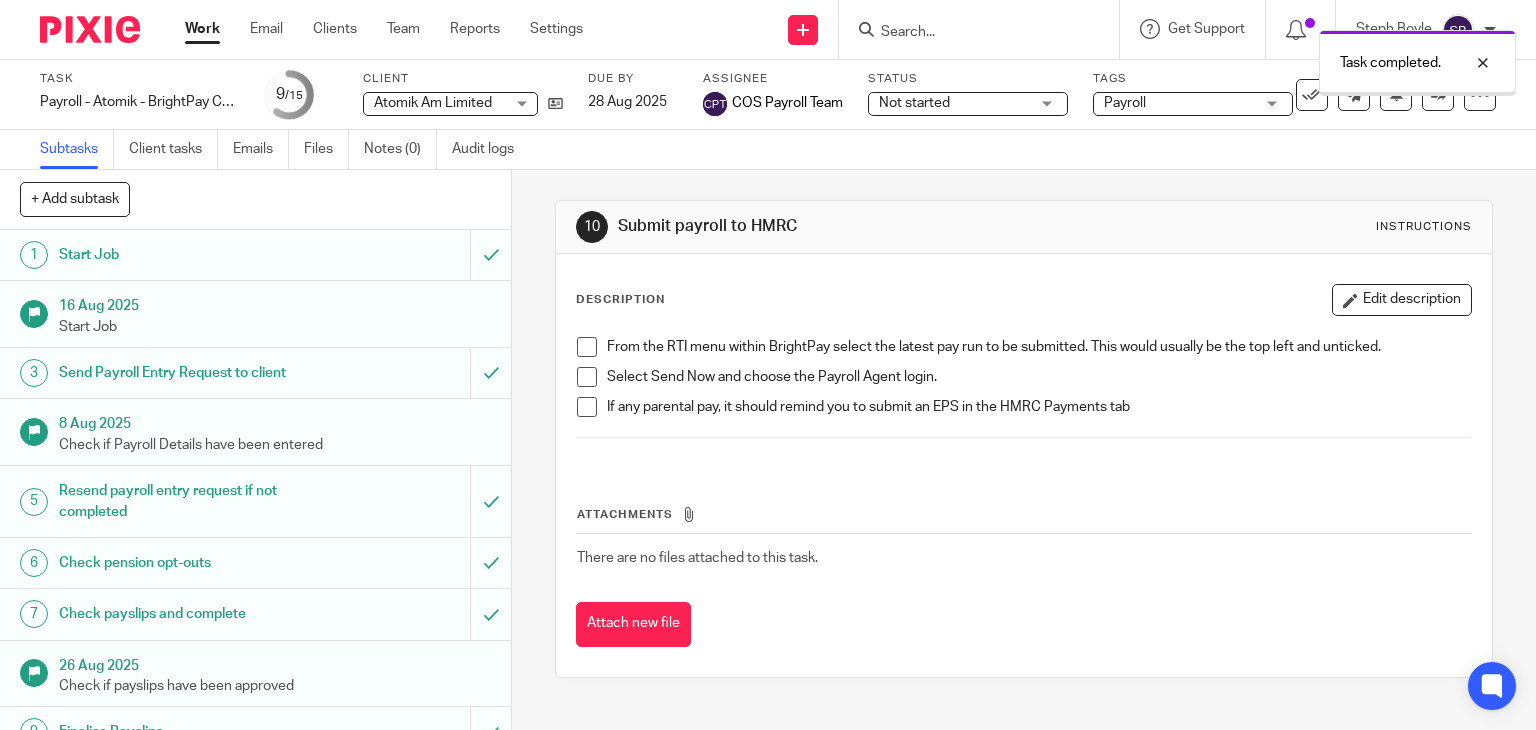 scroll, scrollTop: 0, scrollLeft: 0, axis: both 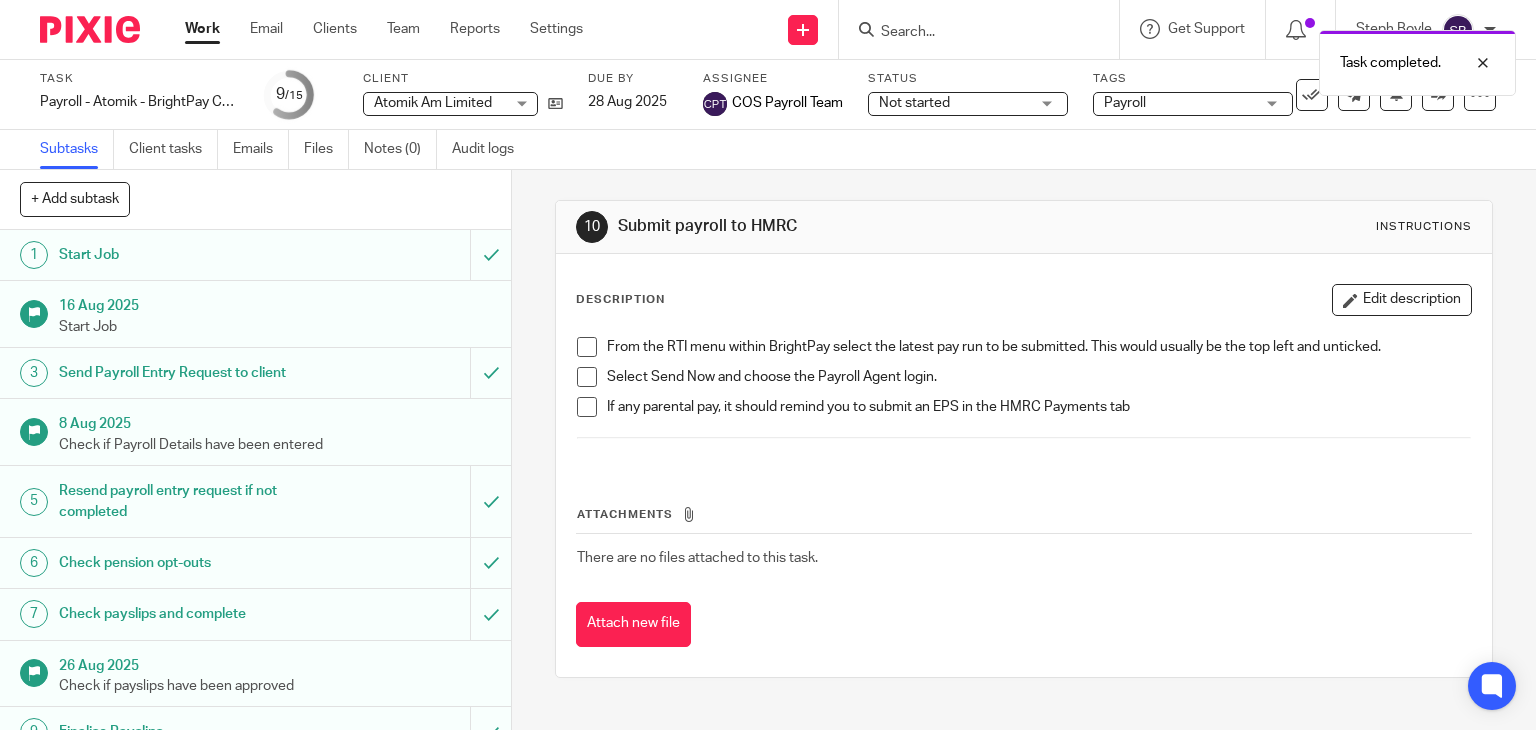 click at bounding box center (587, 347) 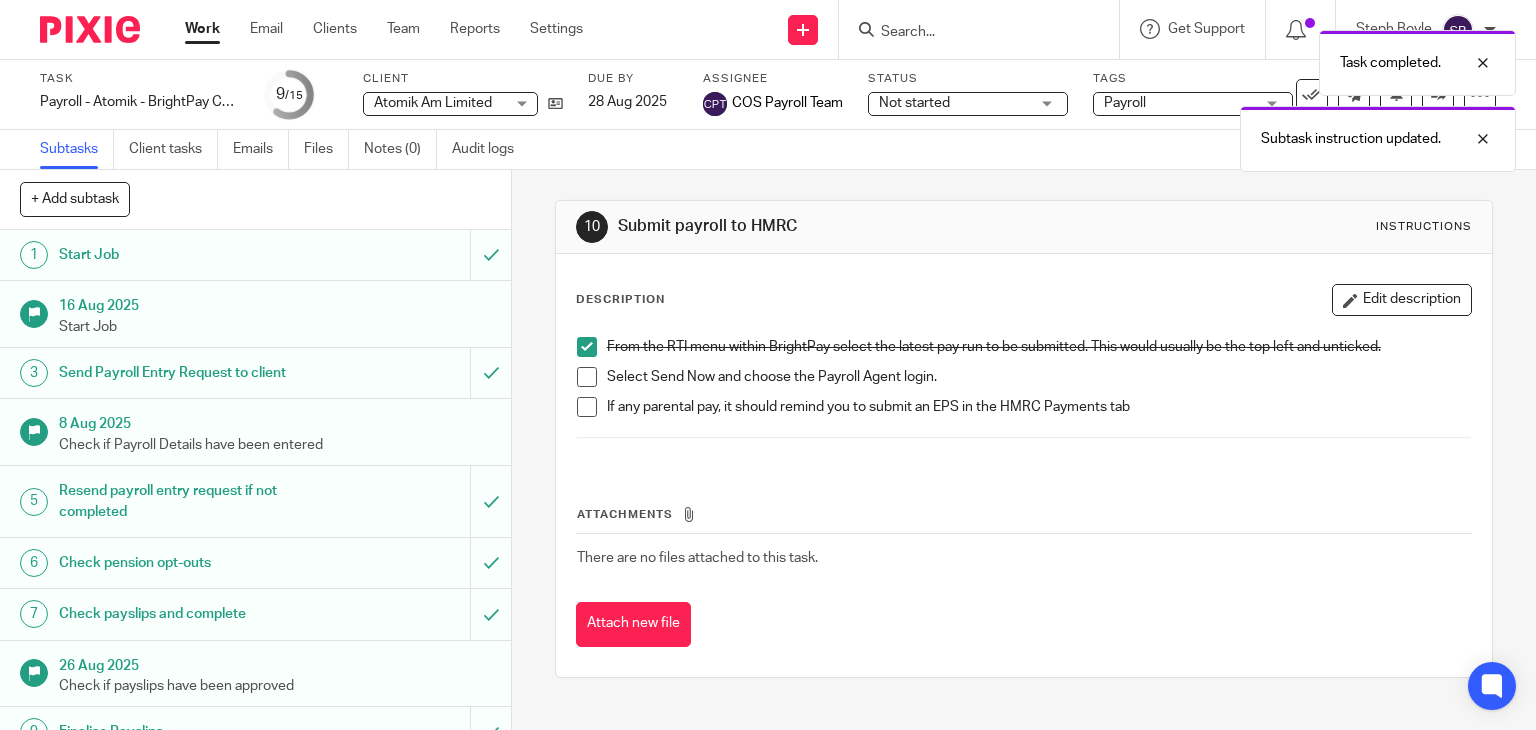 click at bounding box center (587, 377) 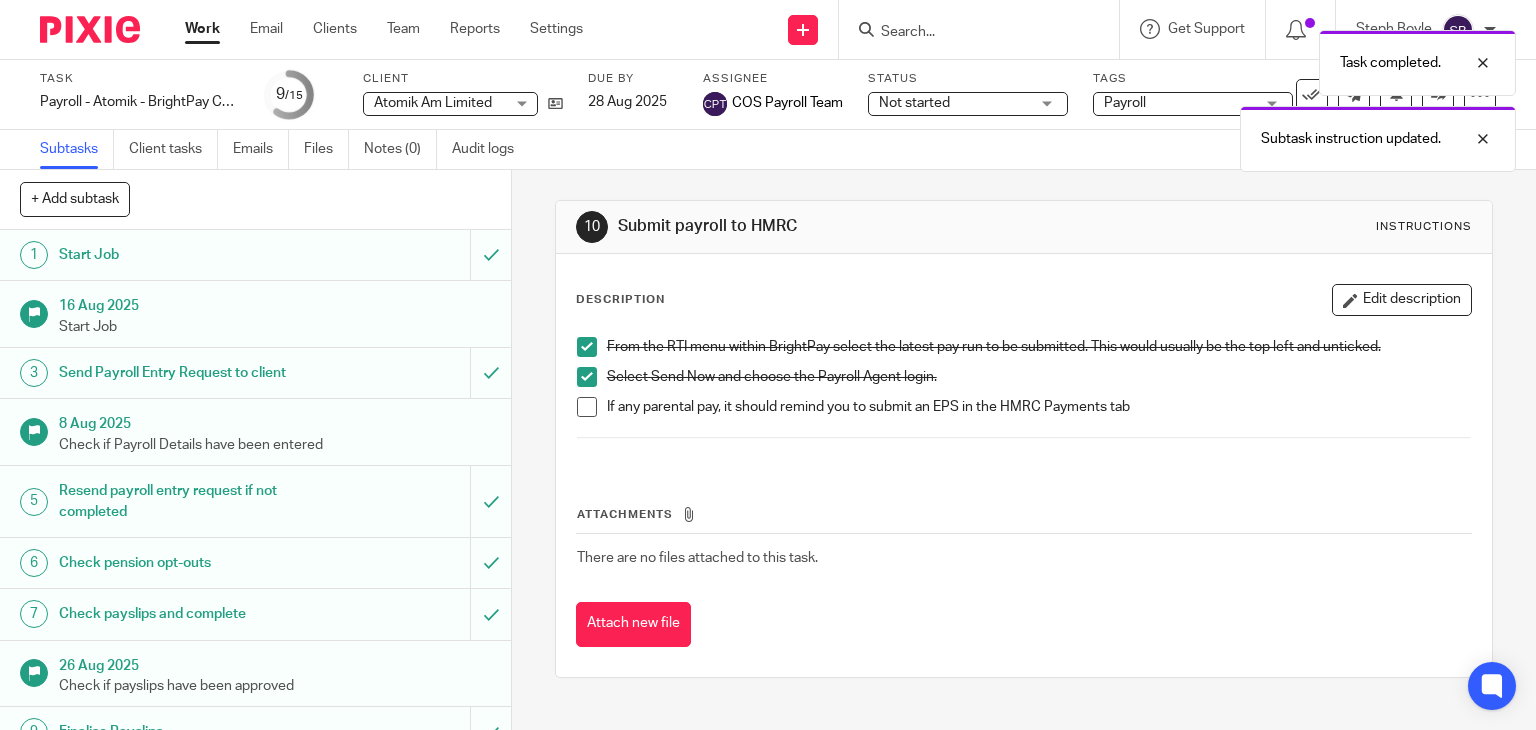 click at bounding box center [587, 407] 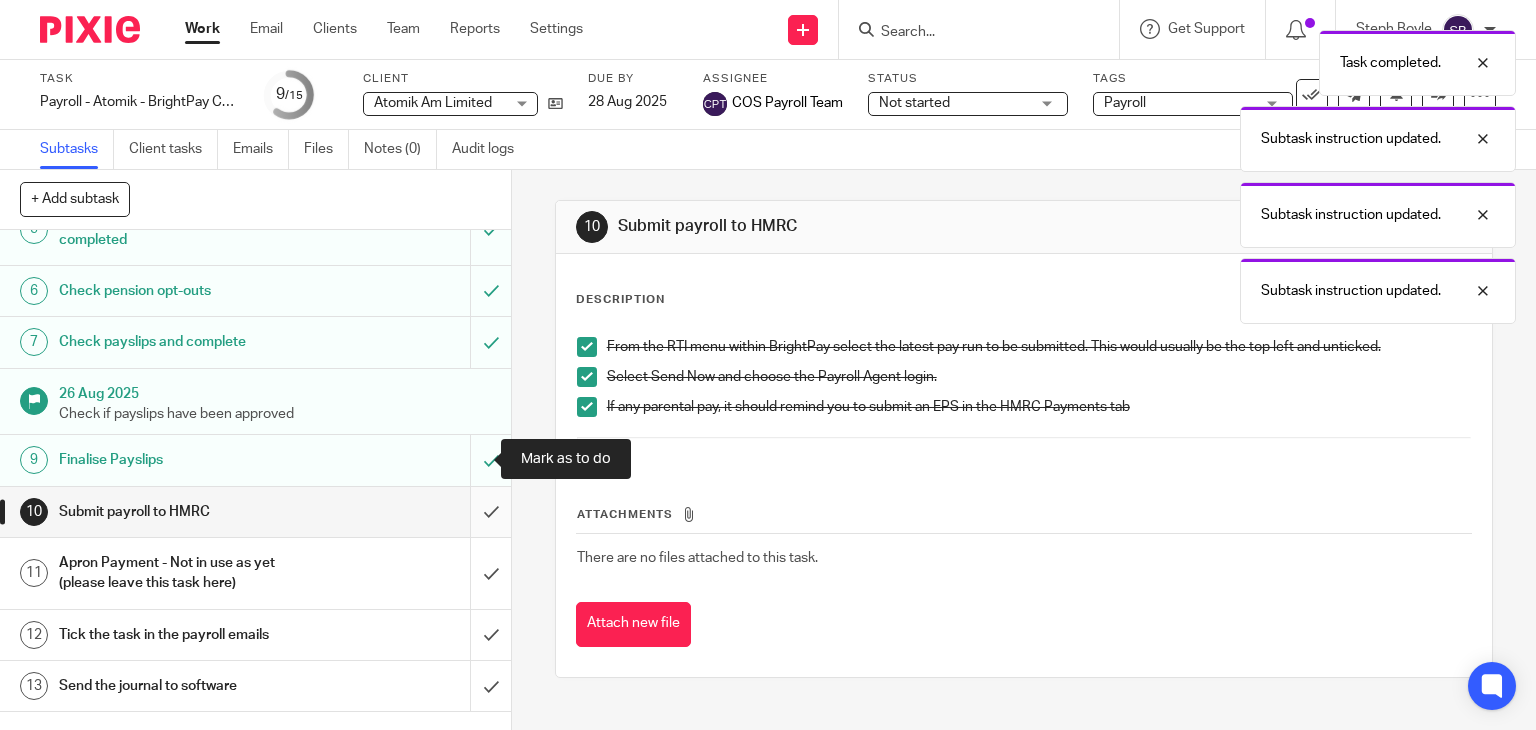 scroll, scrollTop: 369, scrollLeft: 0, axis: vertical 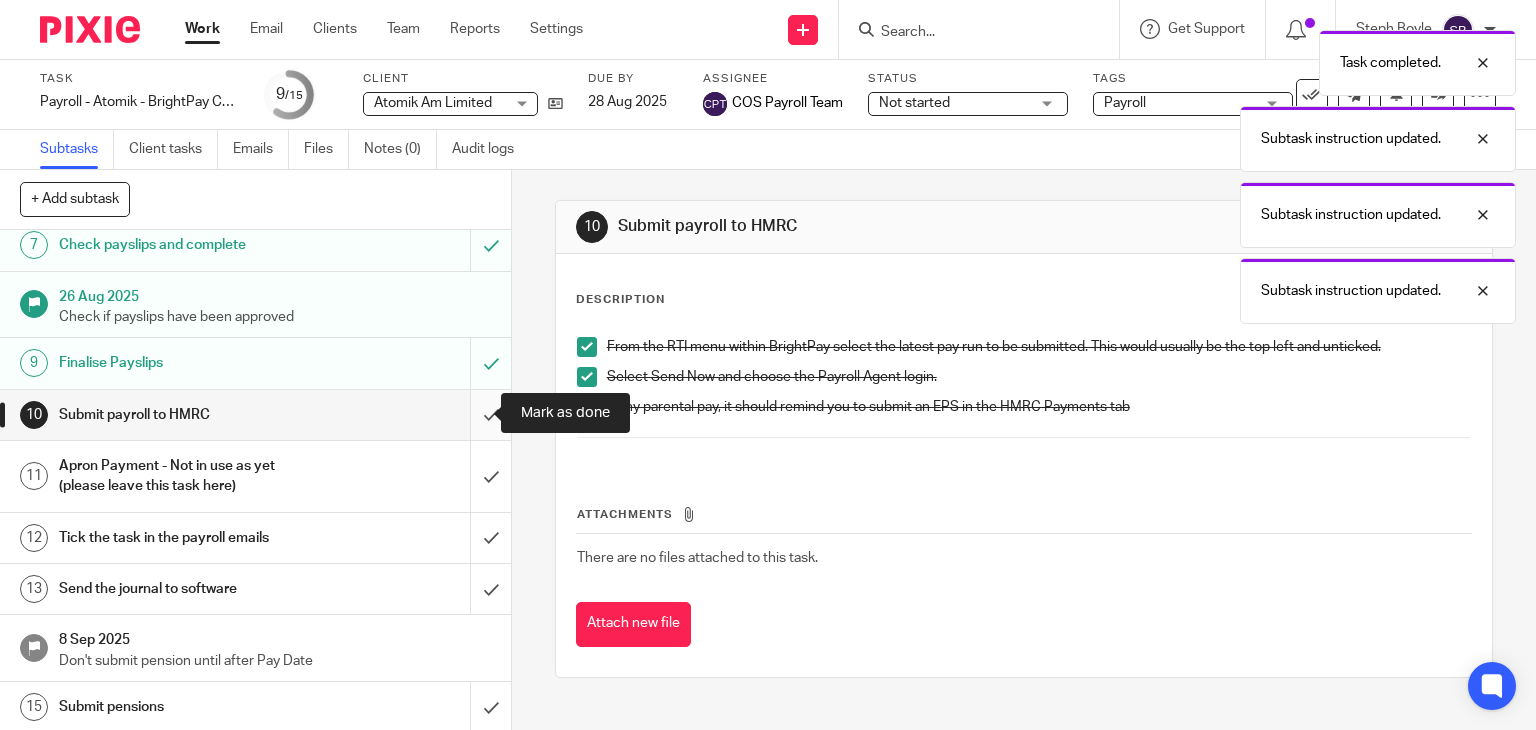 click at bounding box center [255, 415] 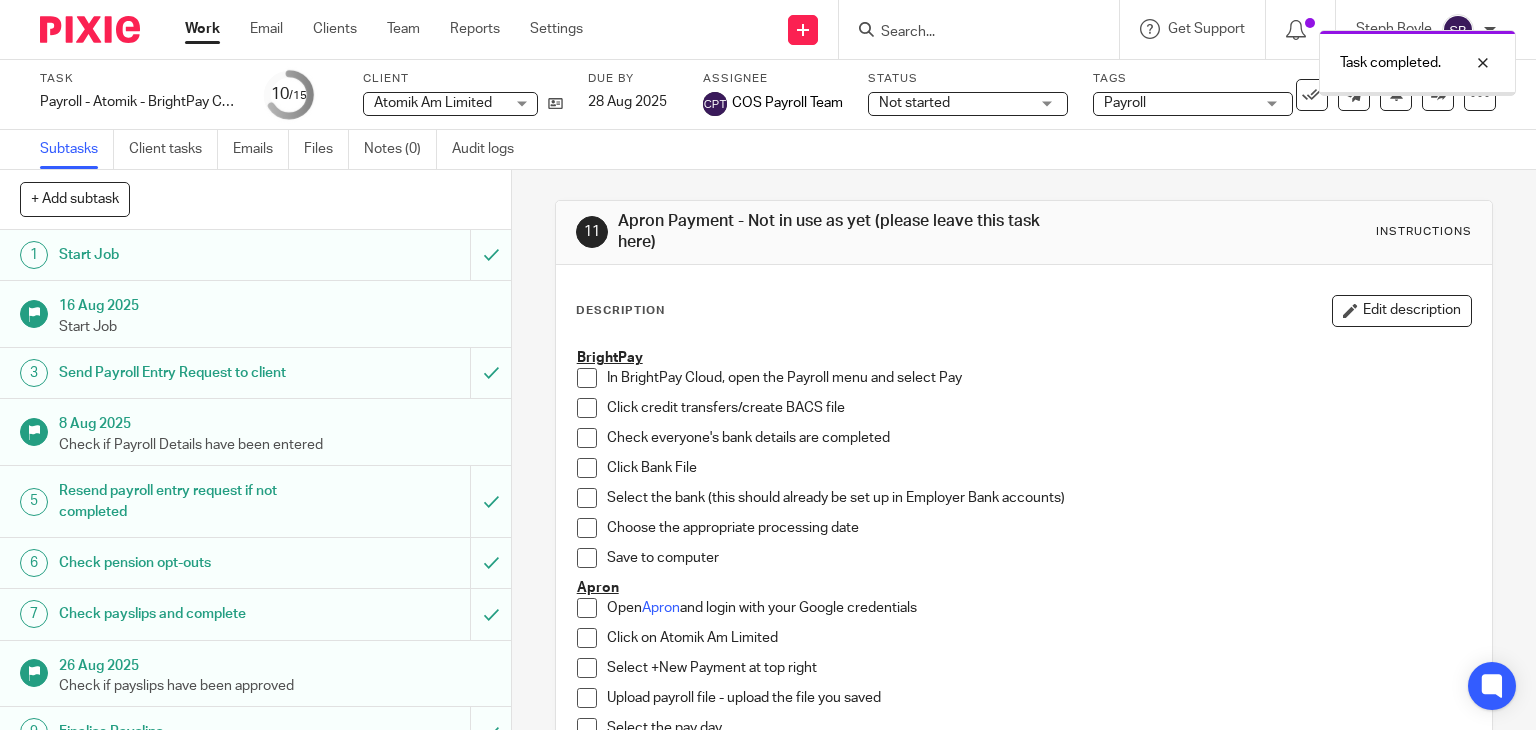 scroll, scrollTop: 0, scrollLeft: 0, axis: both 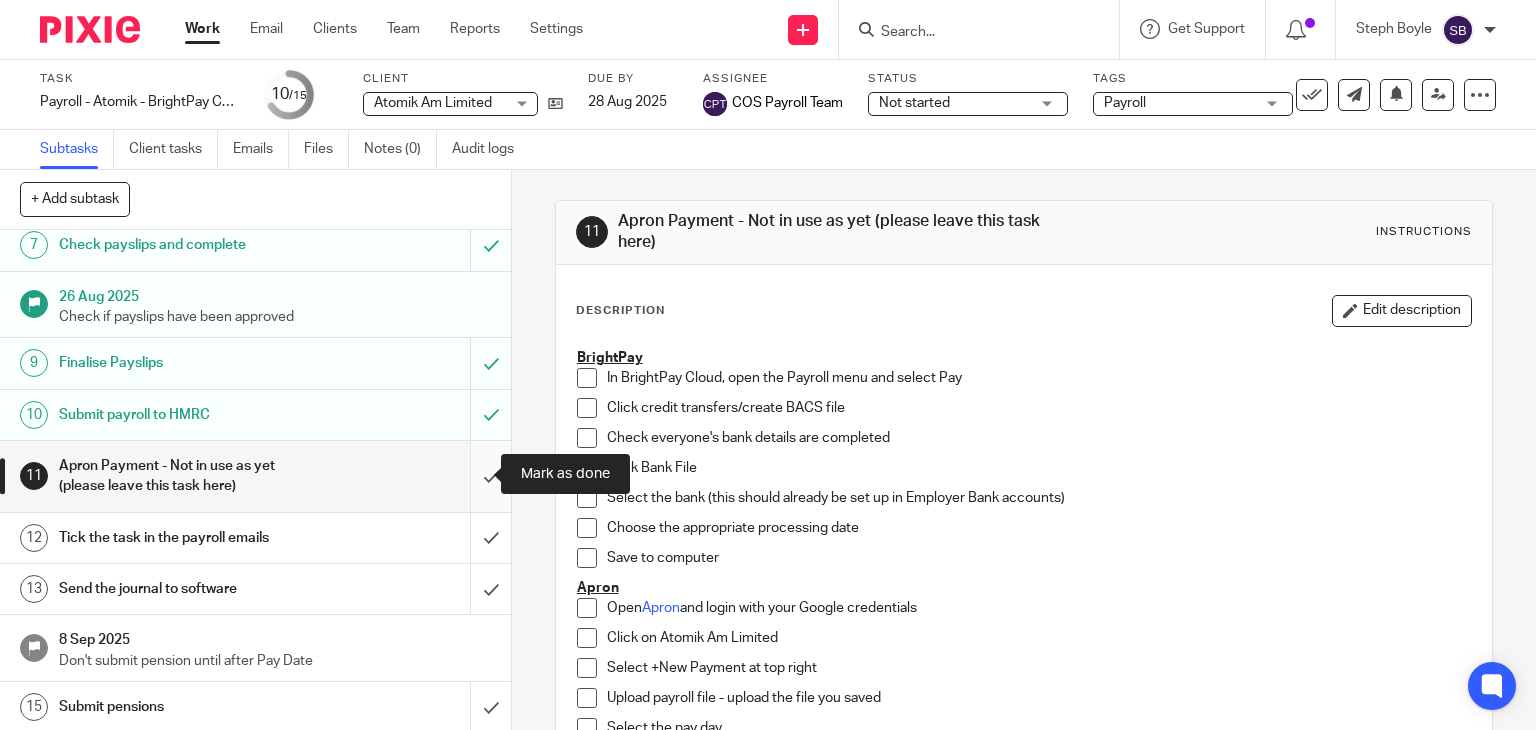 click at bounding box center [255, 476] 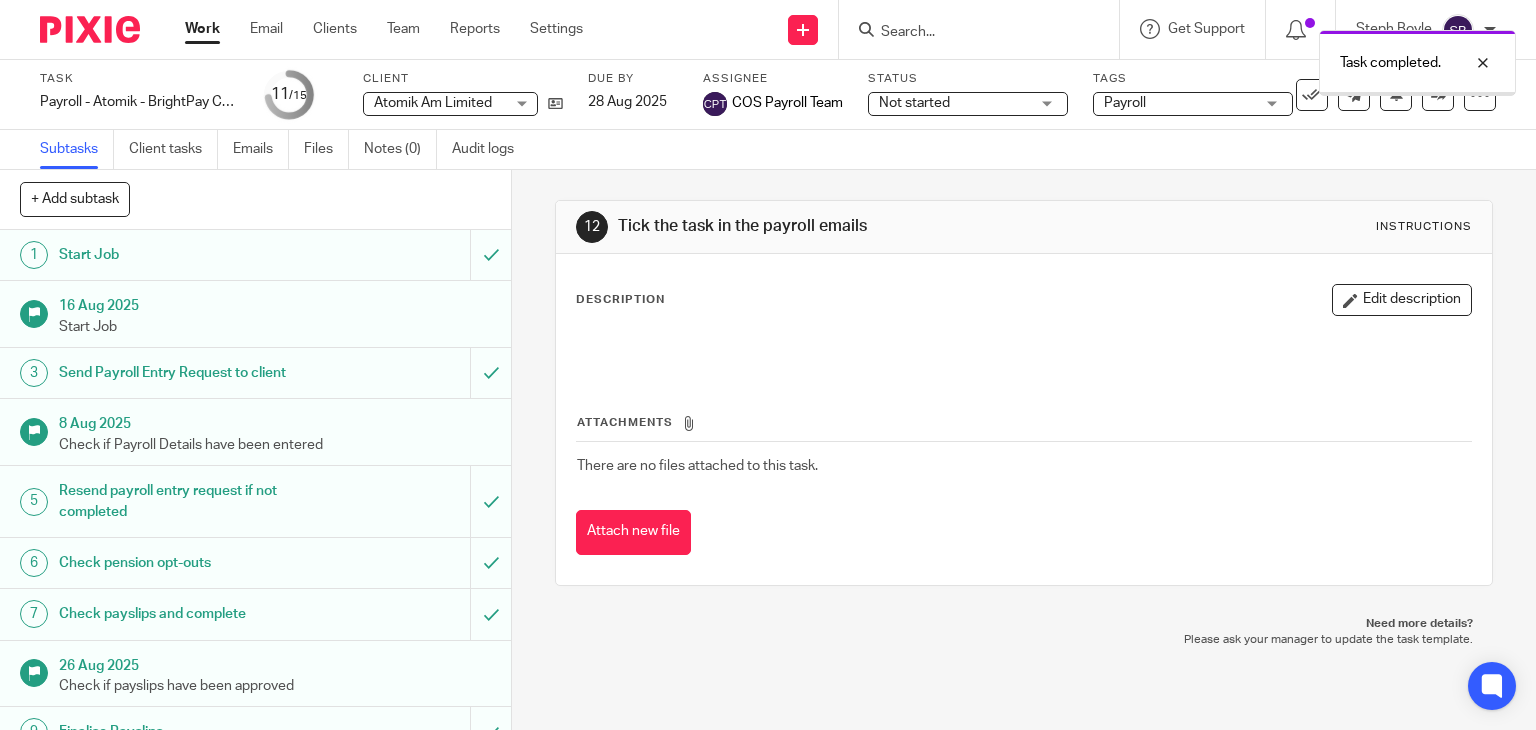 scroll, scrollTop: 0, scrollLeft: 0, axis: both 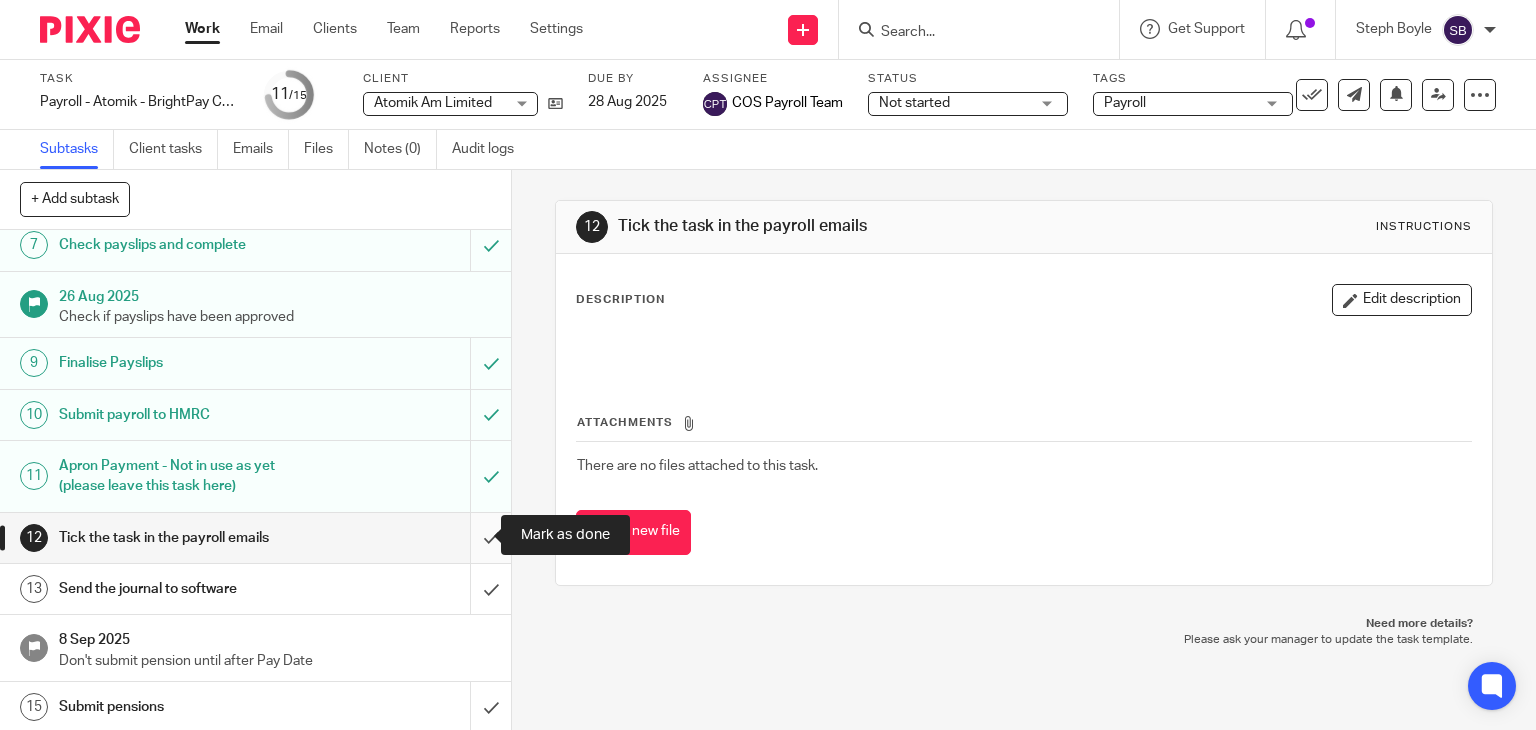 click at bounding box center (255, 538) 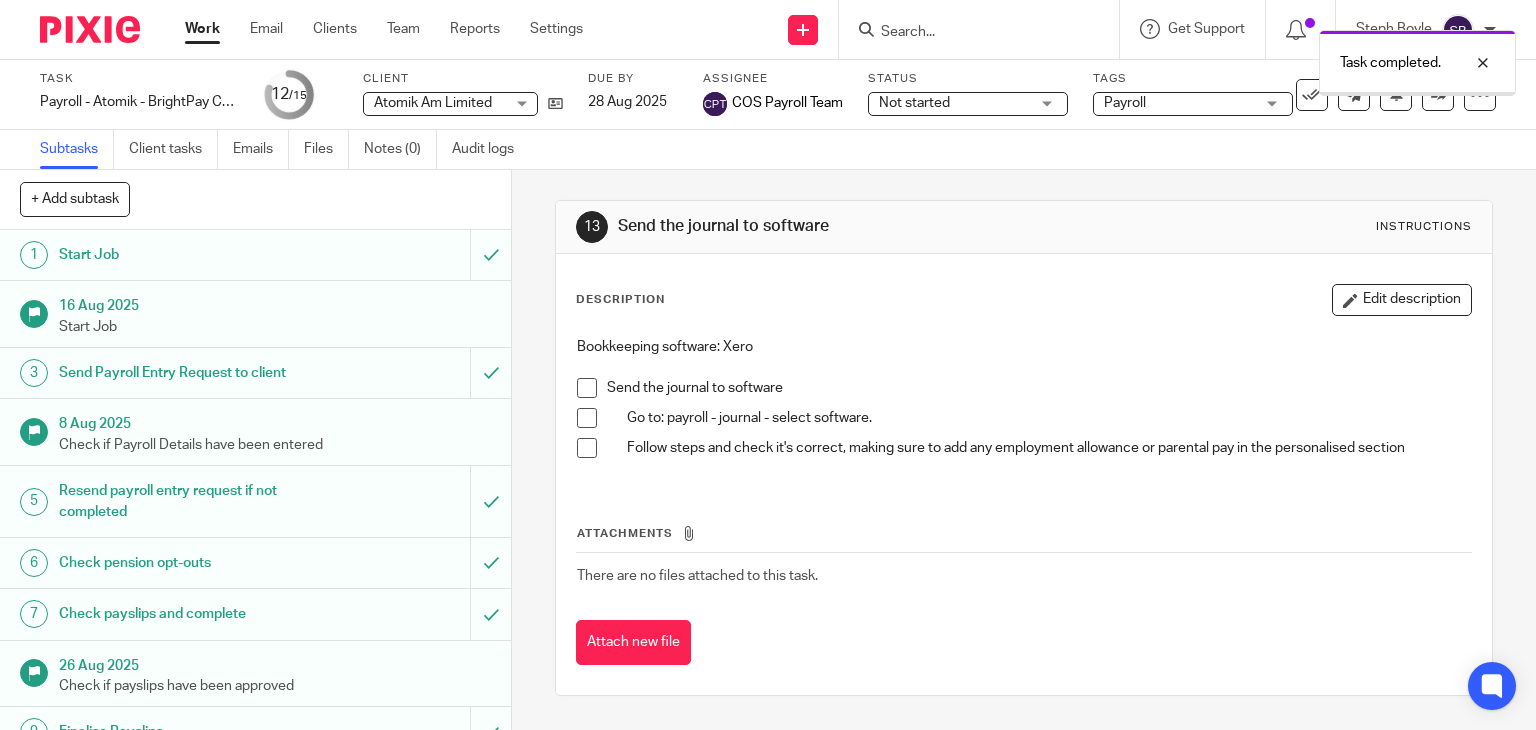 scroll, scrollTop: 0, scrollLeft: 0, axis: both 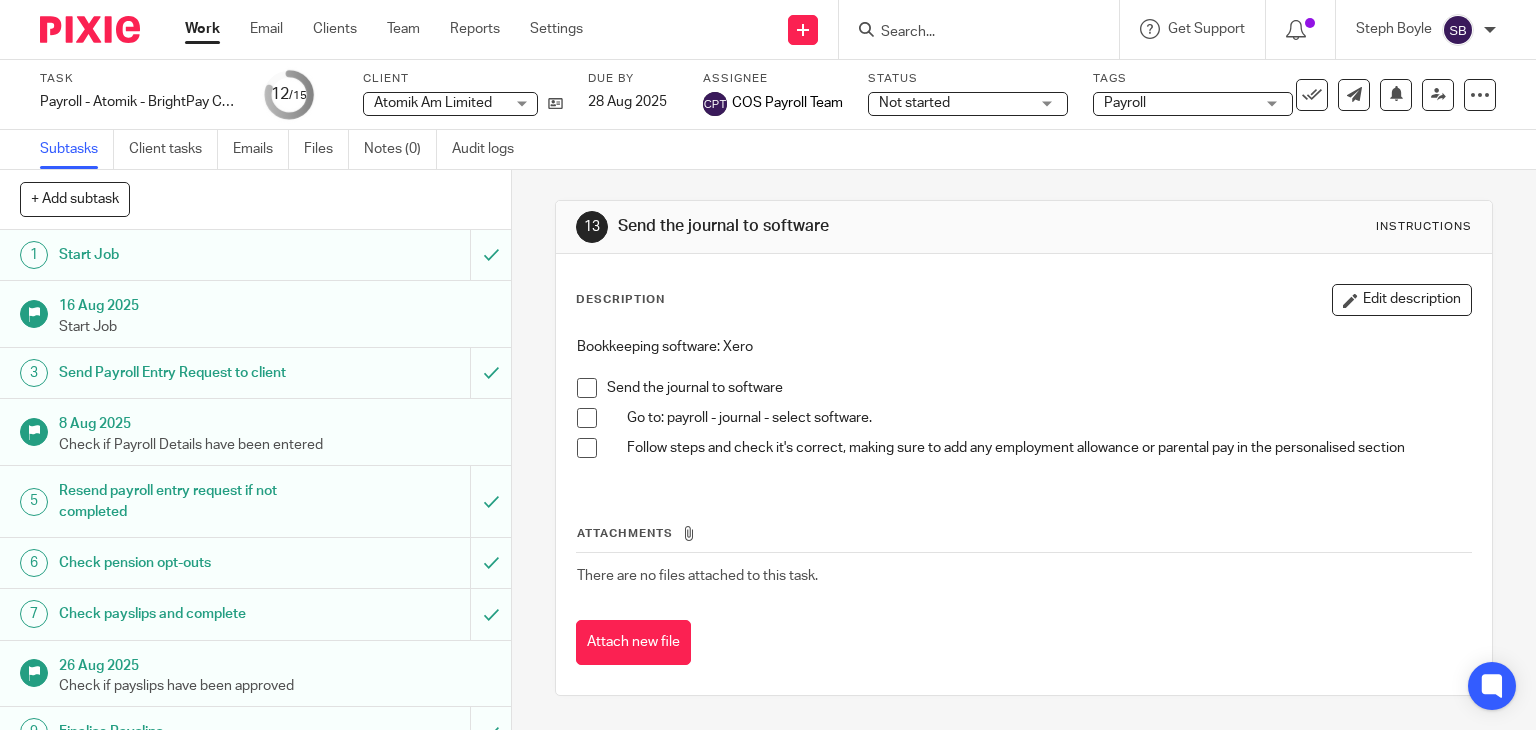 click at bounding box center [587, 388] 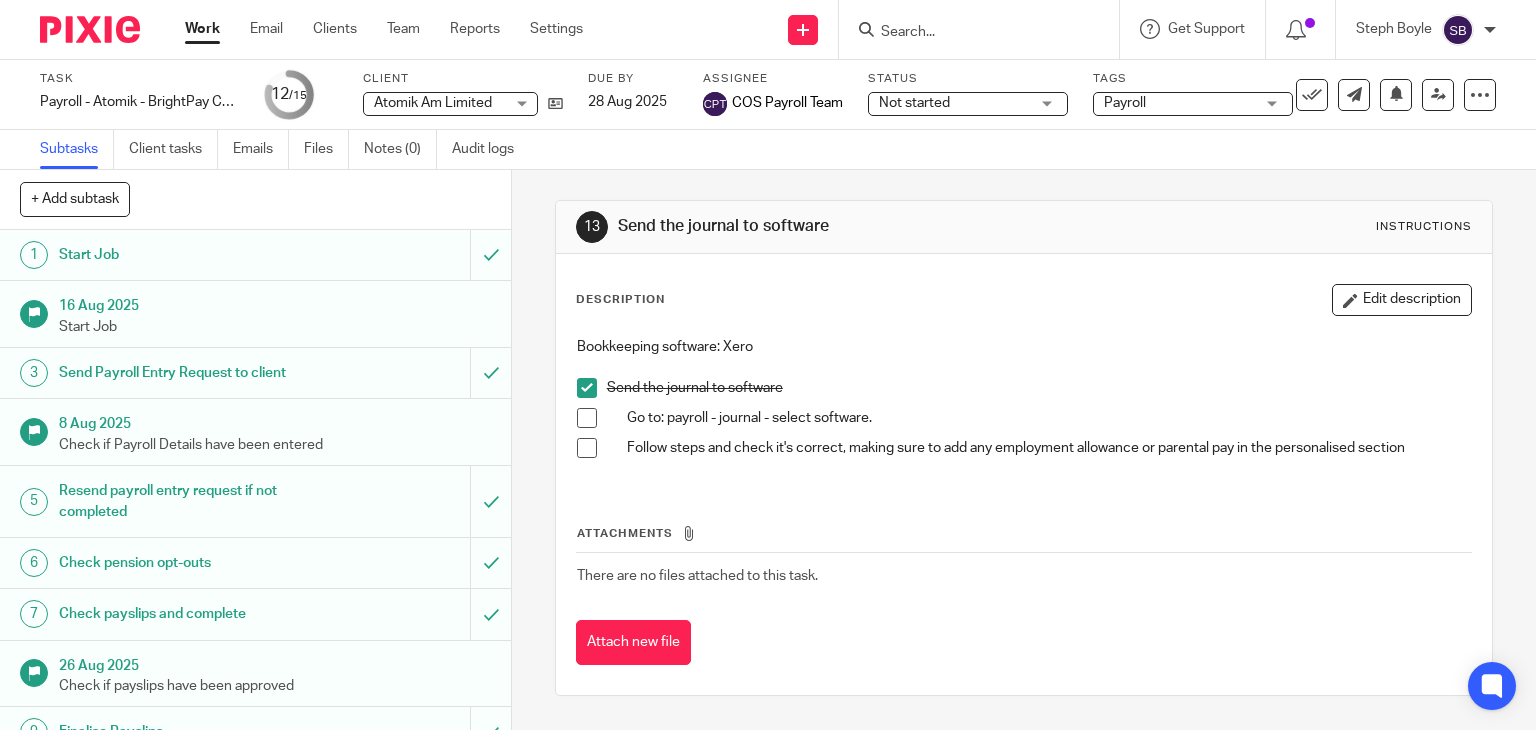 click at bounding box center [587, 418] 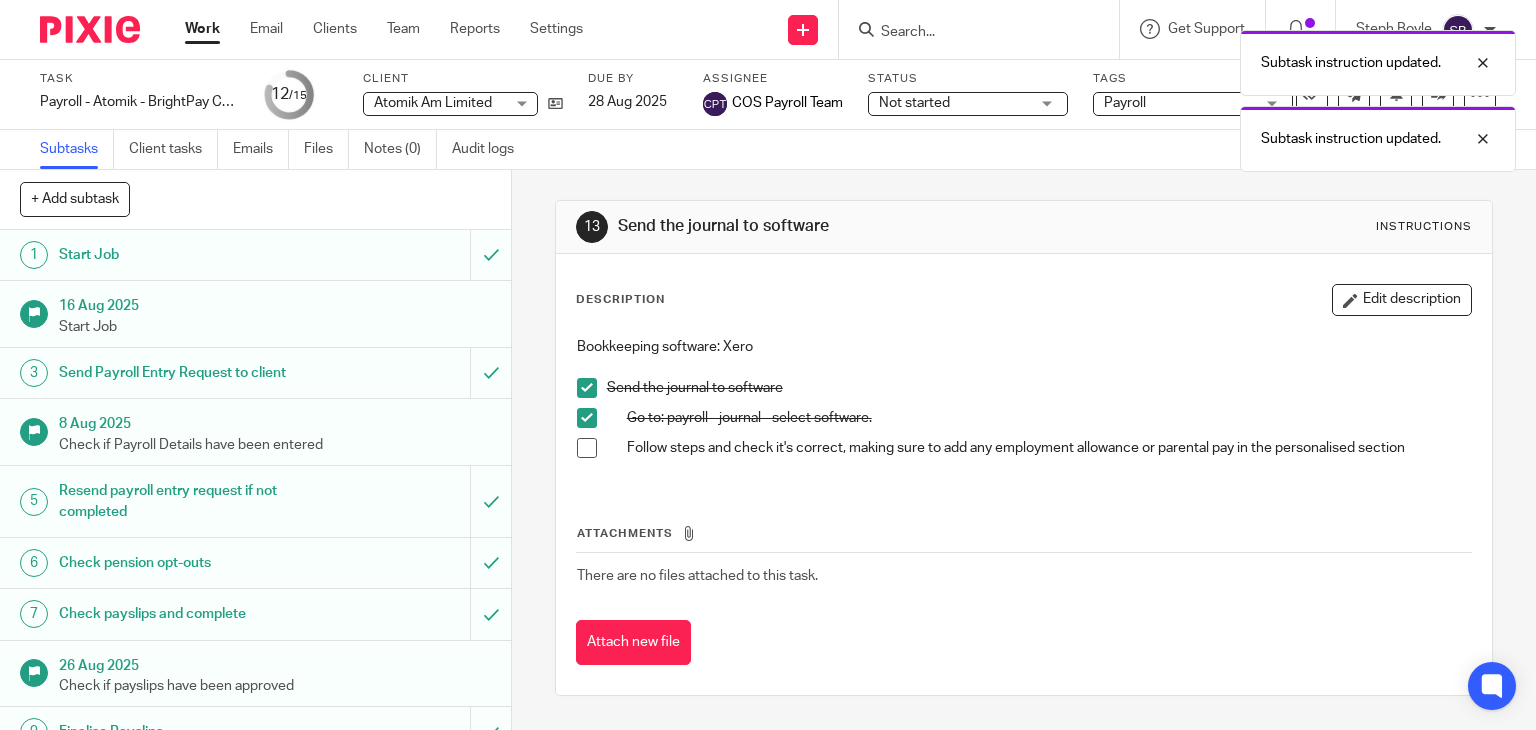 click at bounding box center (587, 448) 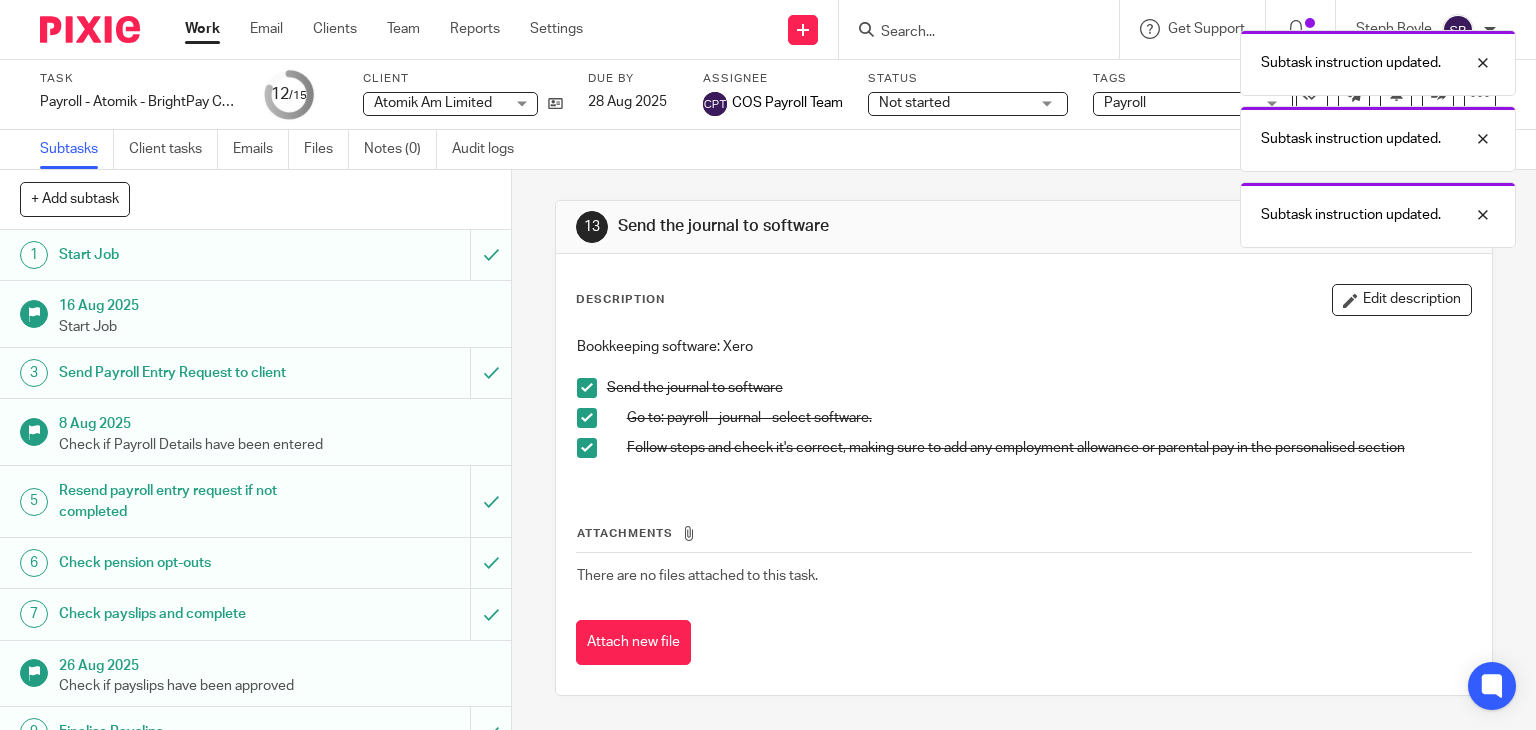 scroll, scrollTop: 369, scrollLeft: 0, axis: vertical 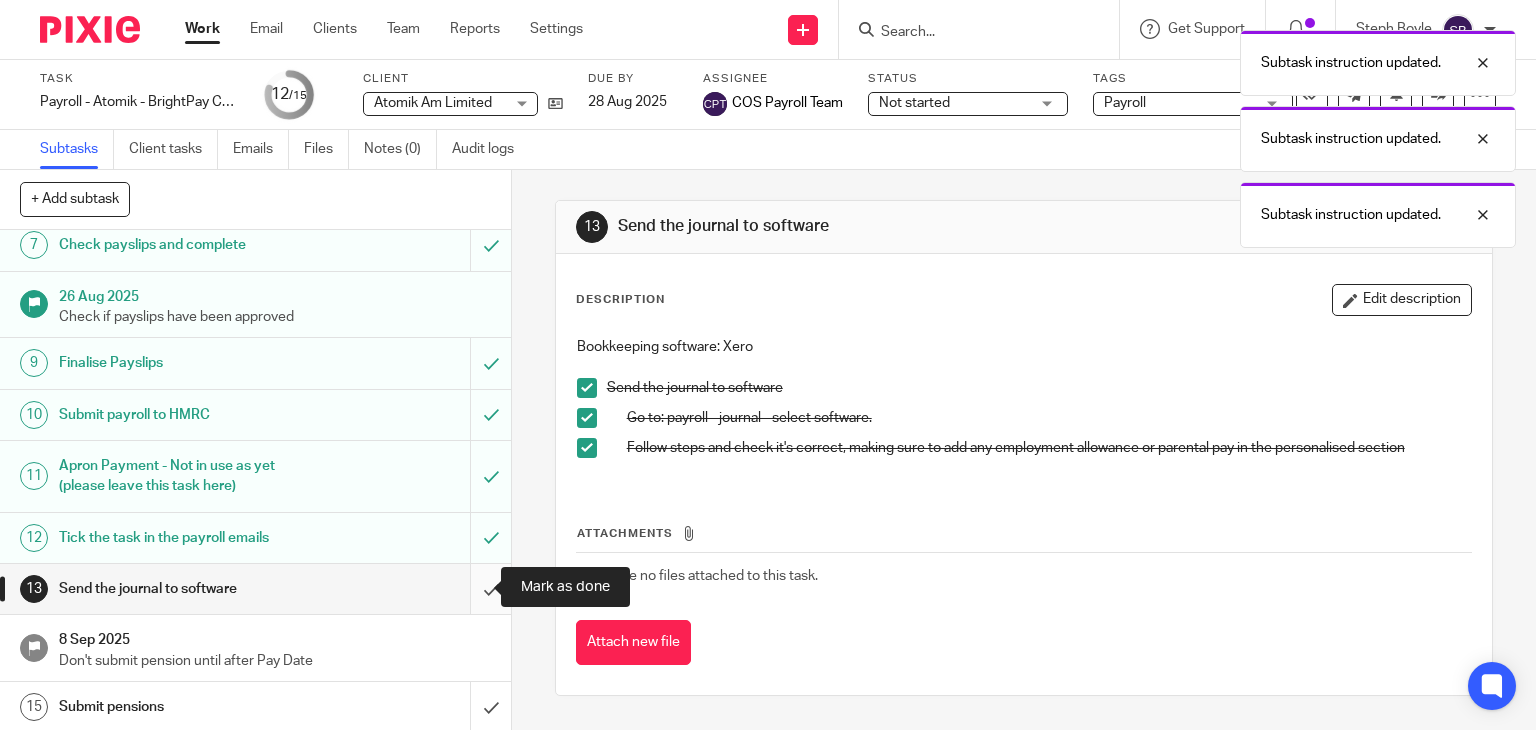 click at bounding box center (255, 589) 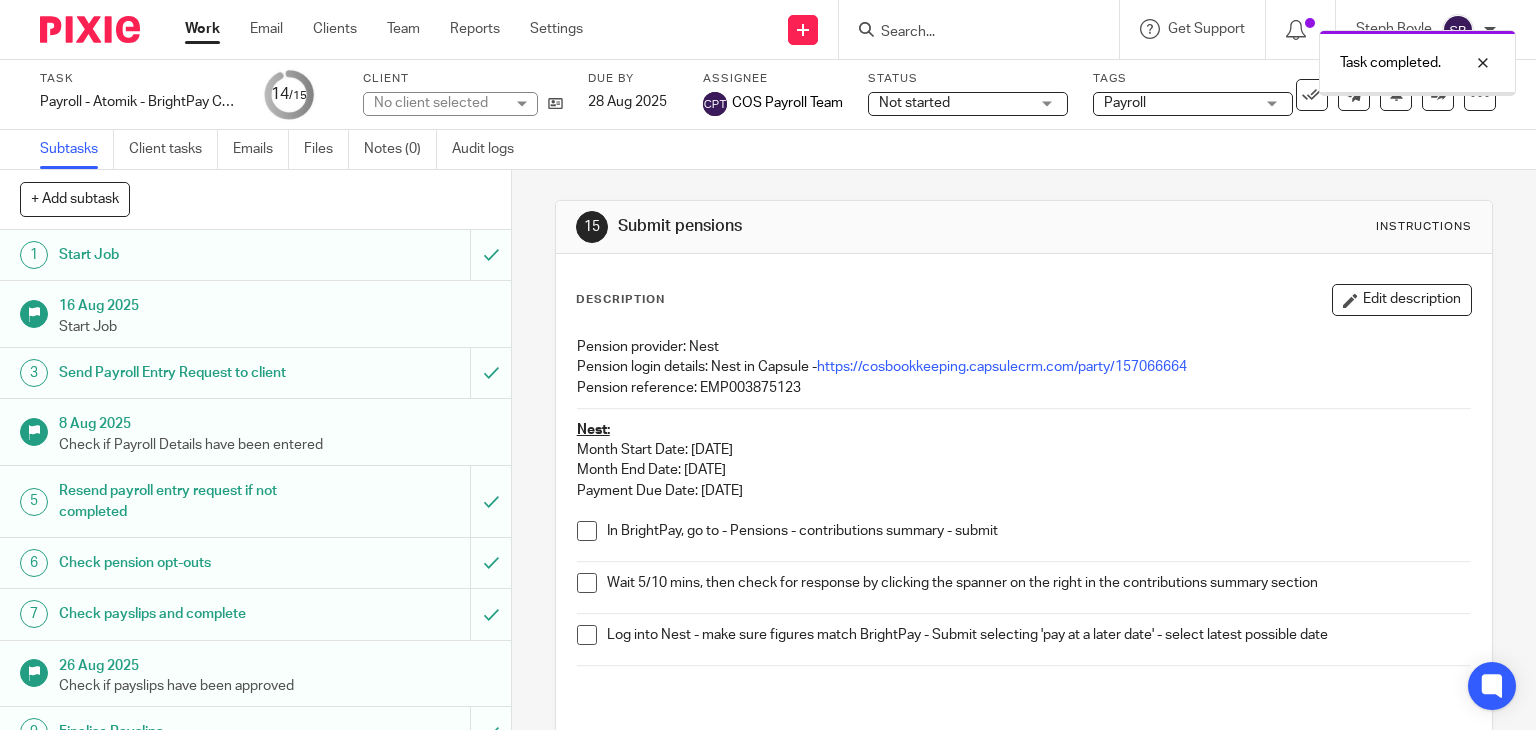 scroll, scrollTop: 0, scrollLeft: 0, axis: both 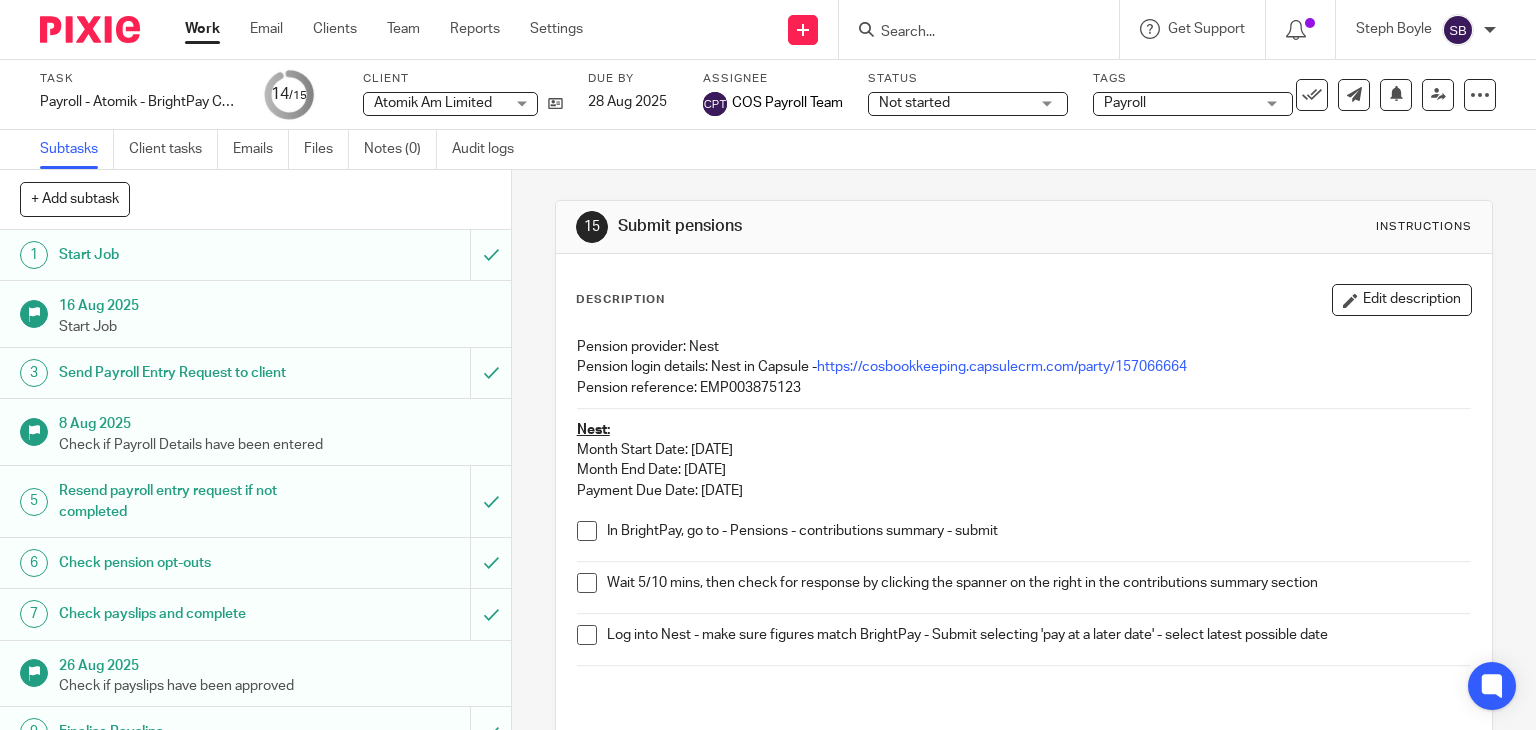 click on "Work" at bounding box center (202, 29) 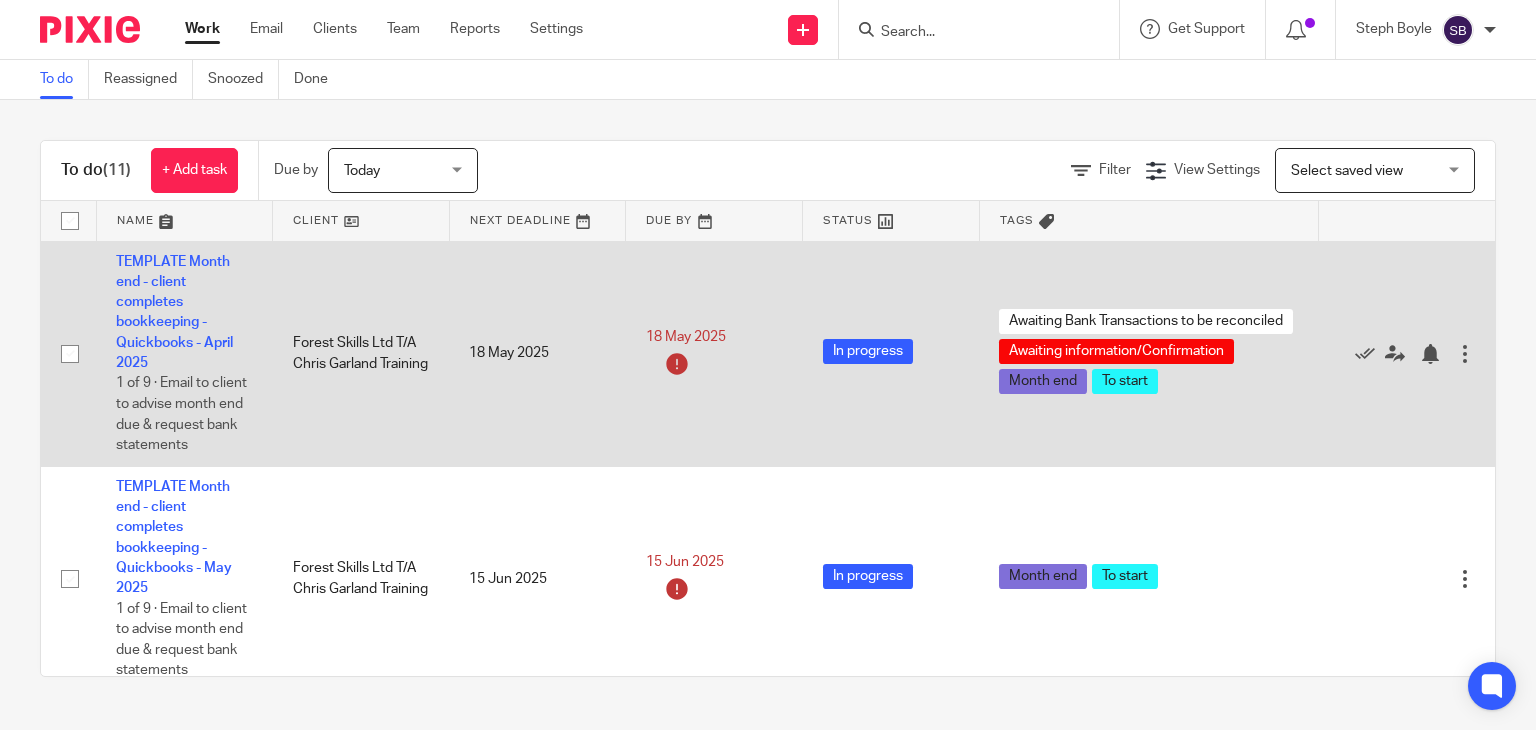 scroll, scrollTop: 0, scrollLeft: 0, axis: both 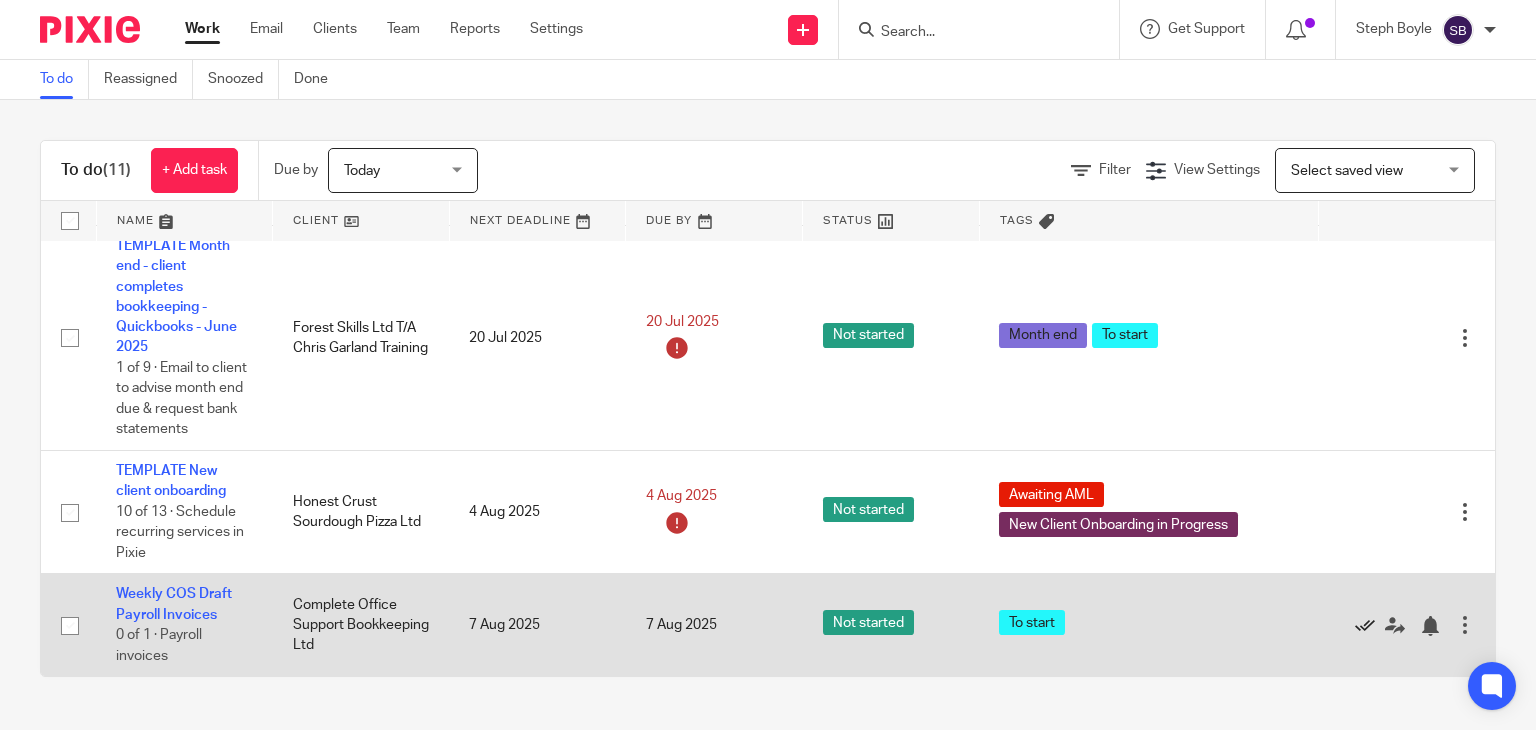 click at bounding box center (1365, 626) 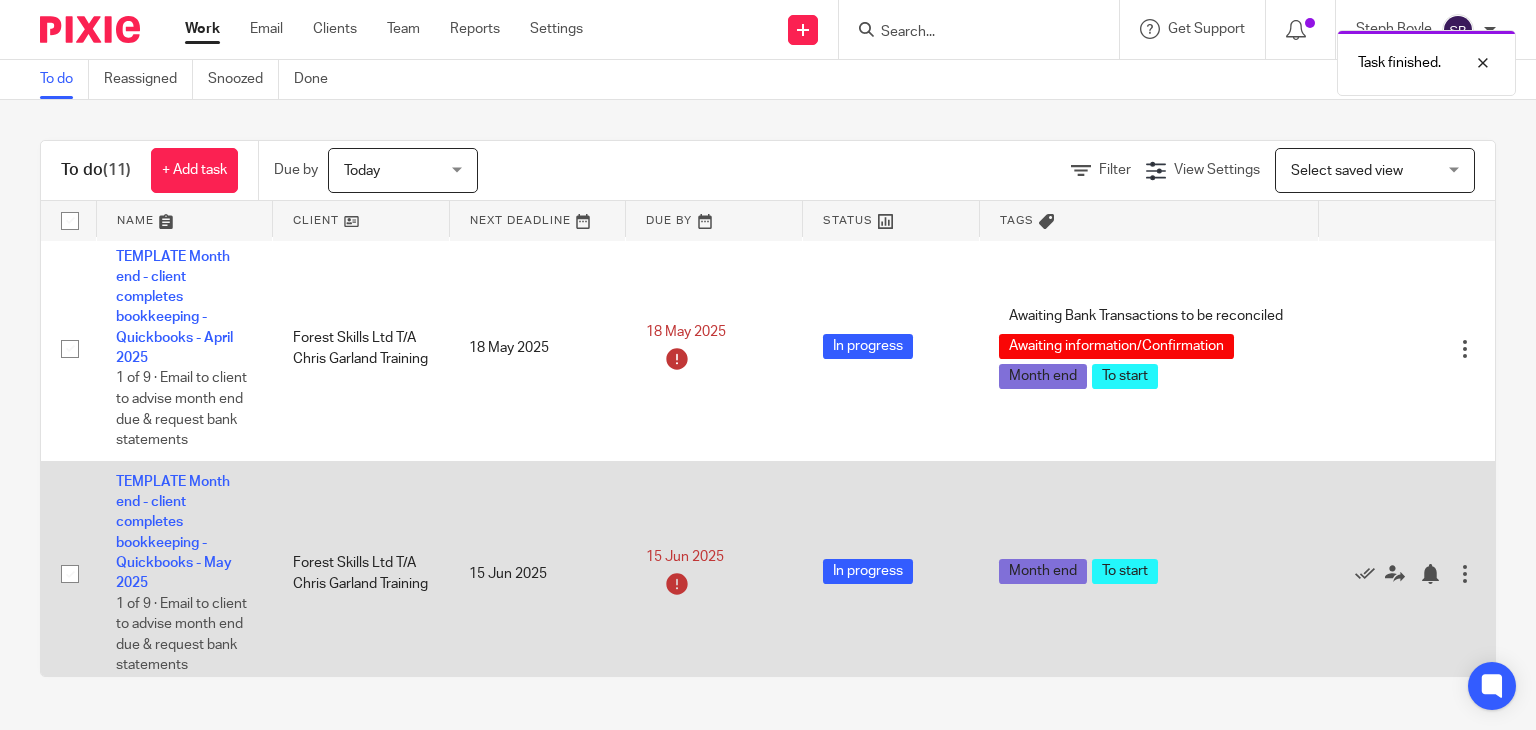 scroll, scrollTop: 0, scrollLeft: 0, axis: both 